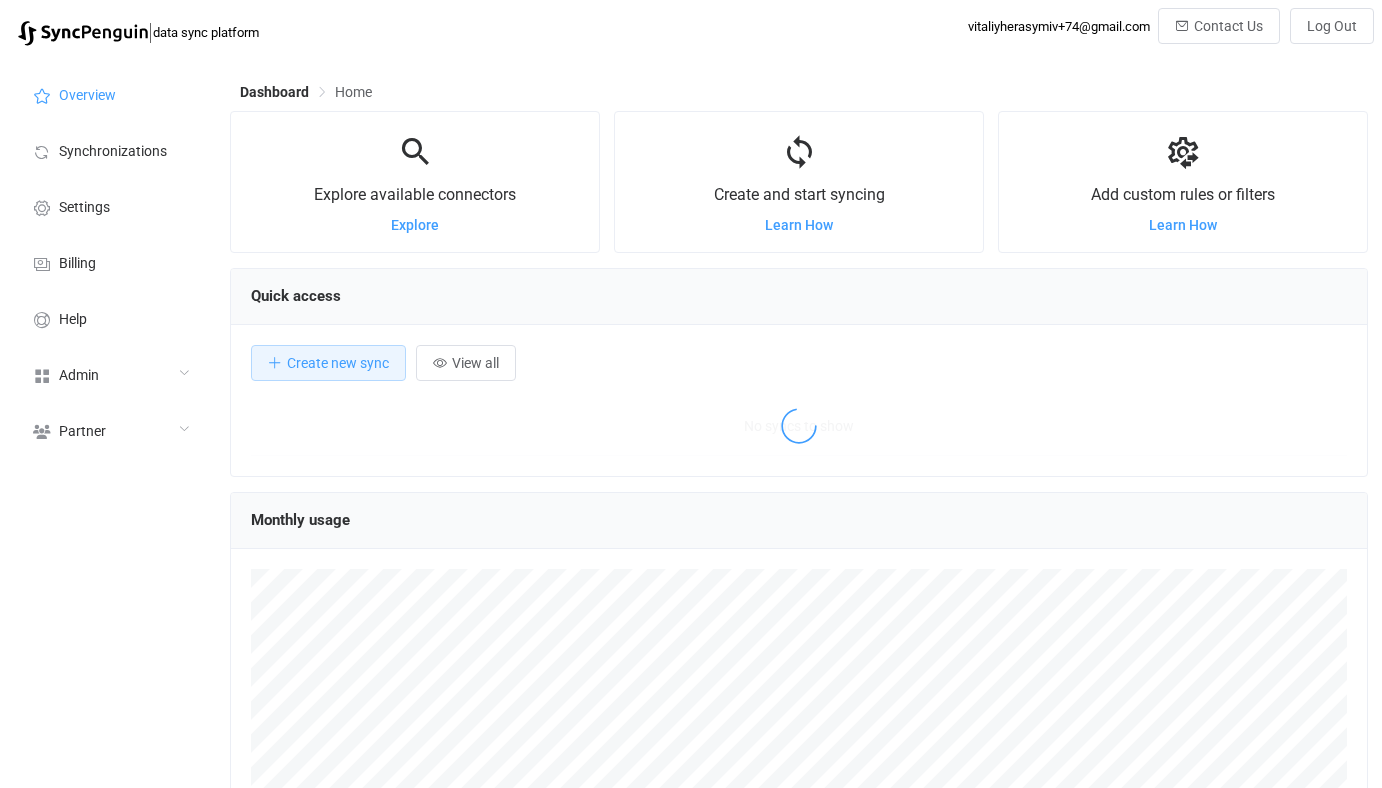 scroll, scrollTop: 0, scrollLeft: 0, axis: both 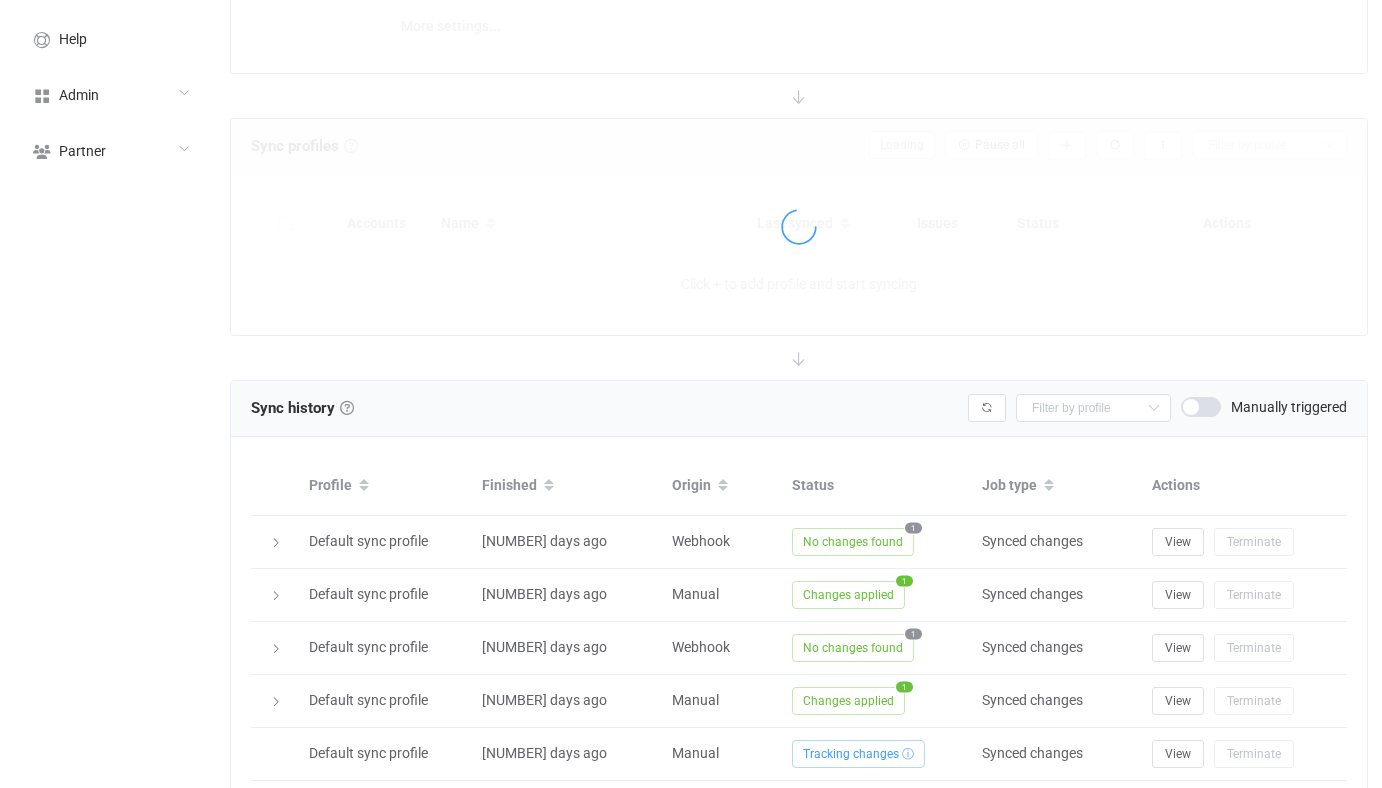type on "10 minutes" 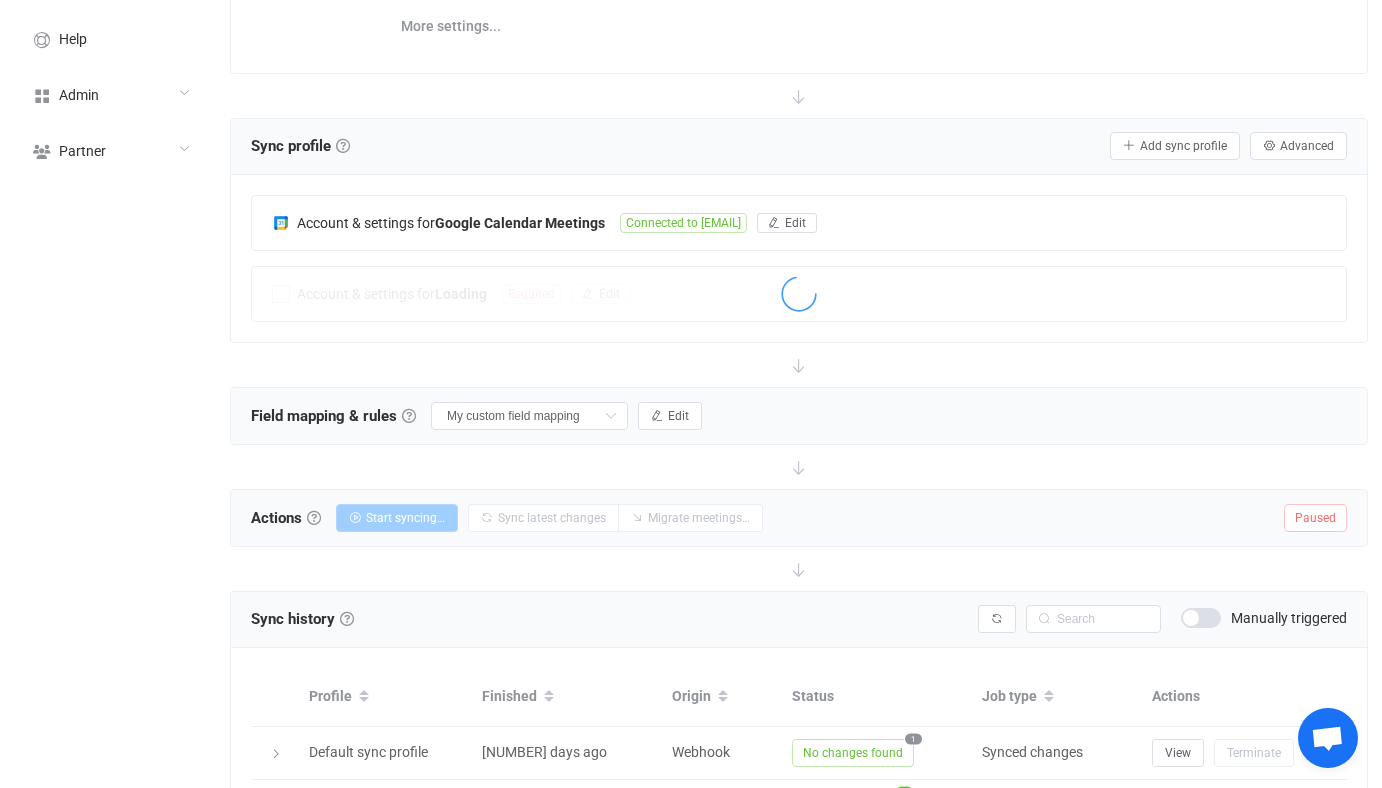 scroll, scrollTop: 0, scrollLeft: 0, axis: both 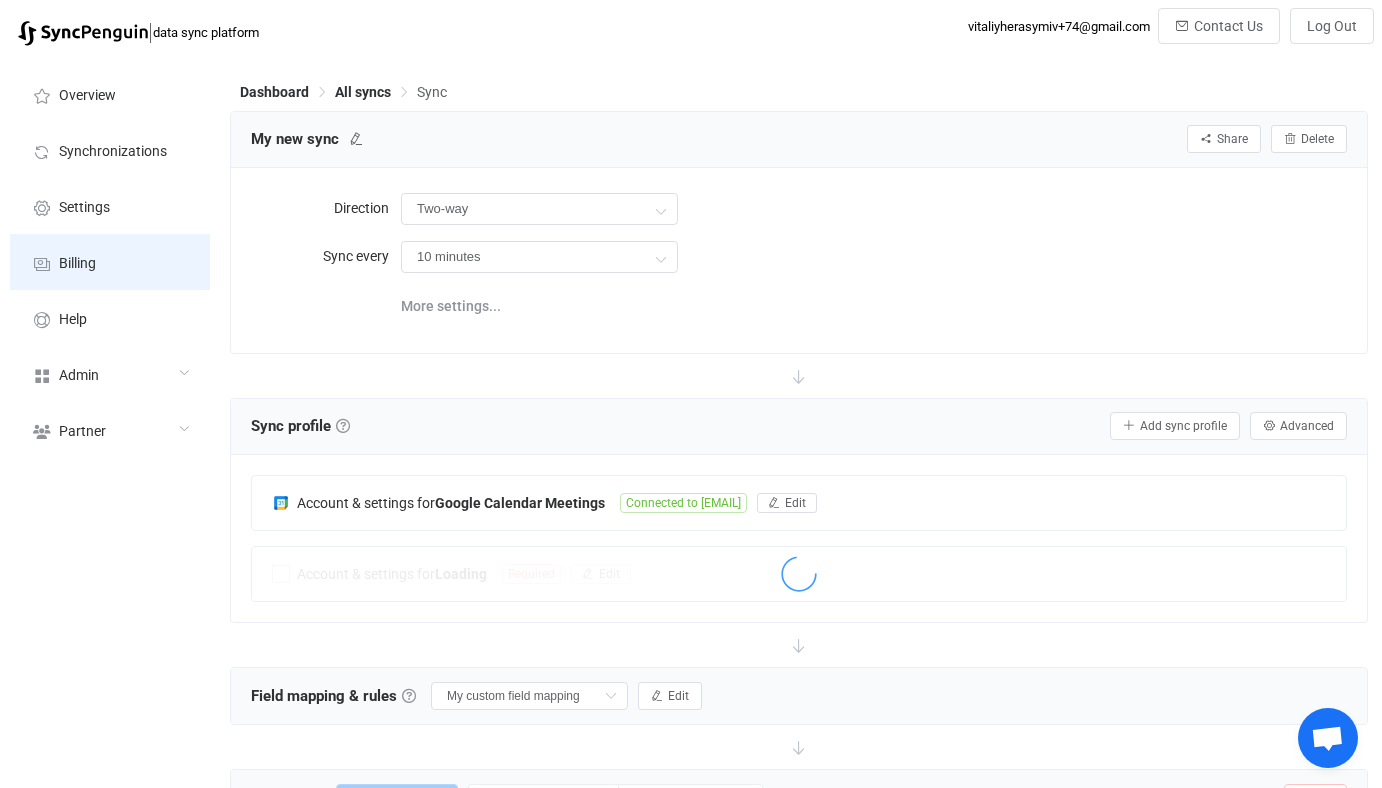 click on "Billing" at bounding box center (110, 262) 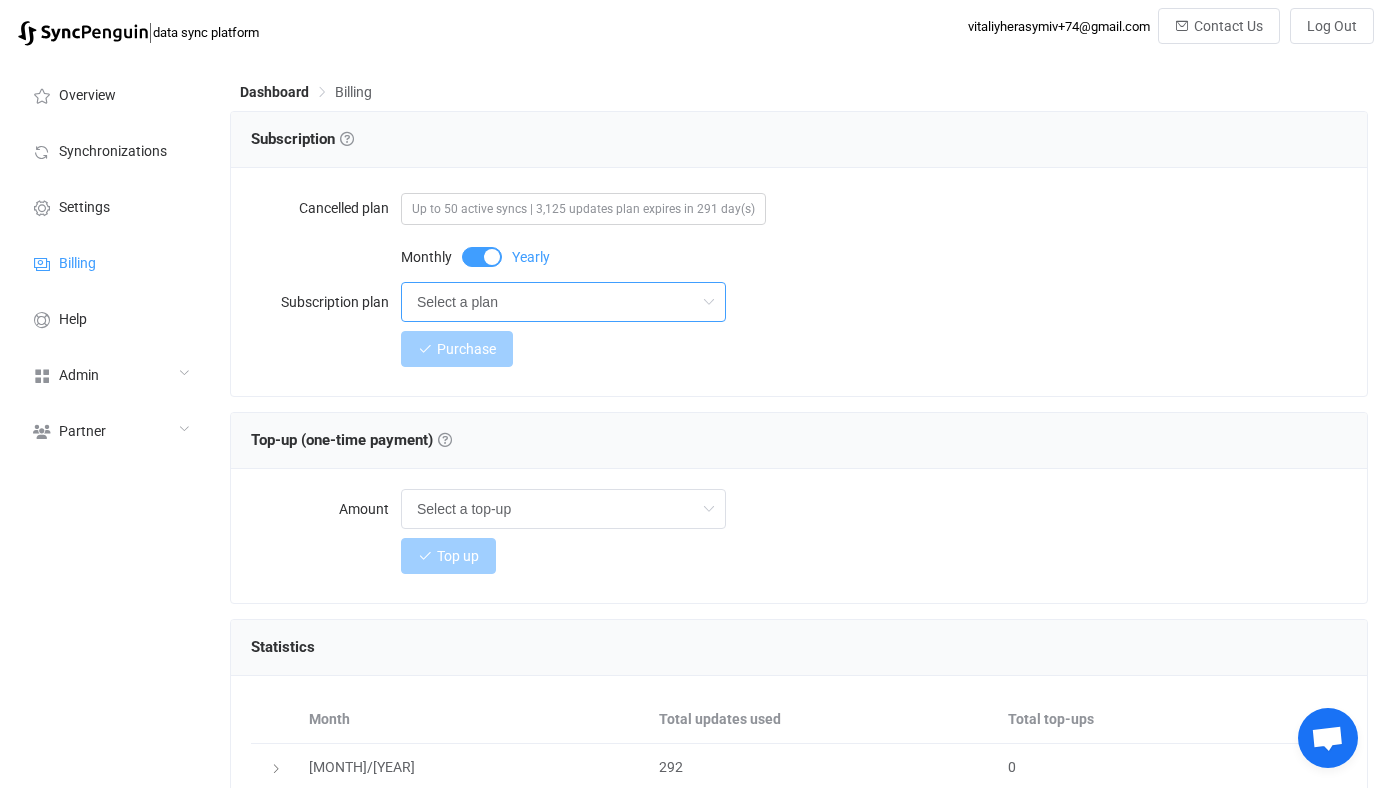 click on "Select a plan" at bounding box center (563, 302) 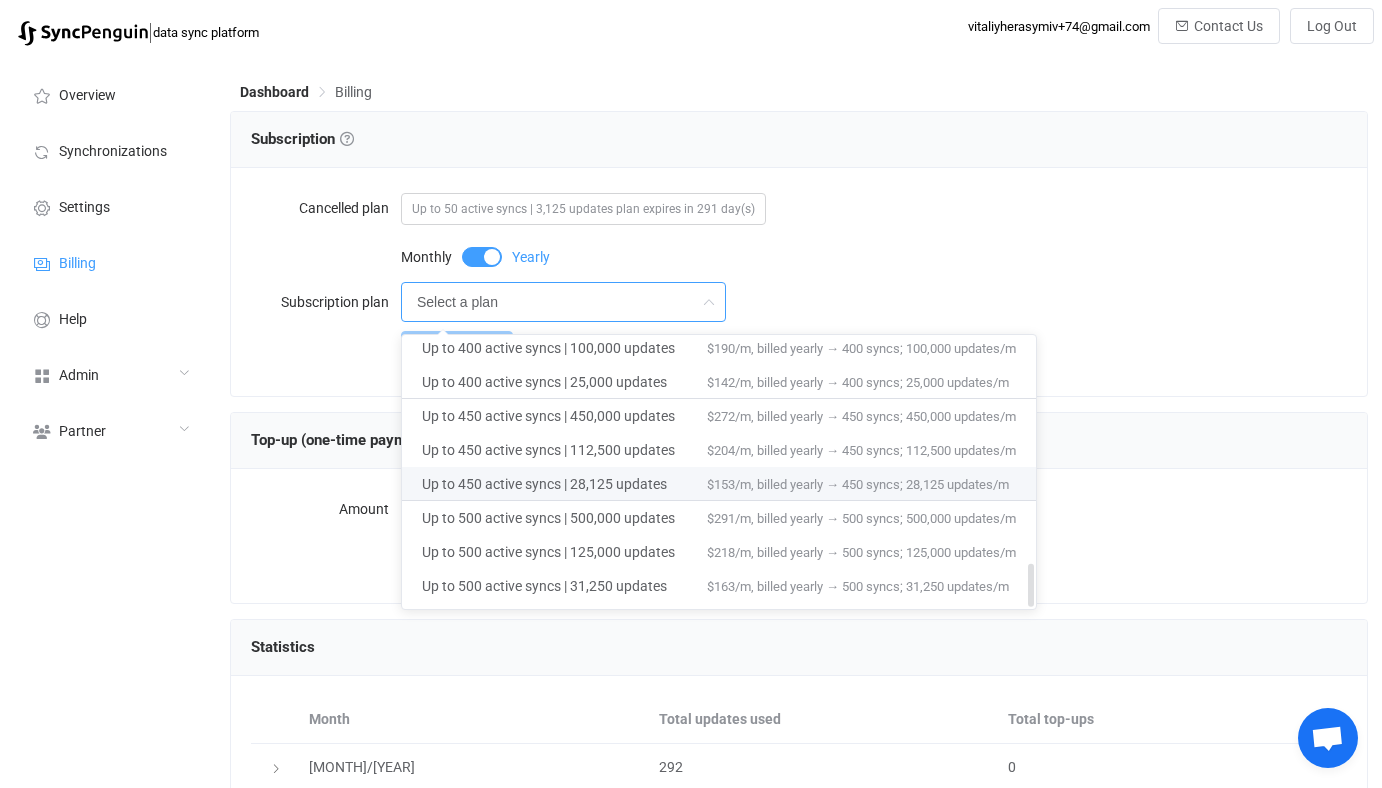 scroll, scrollTop: 1322, scrollLeft: 0, axis: vertical 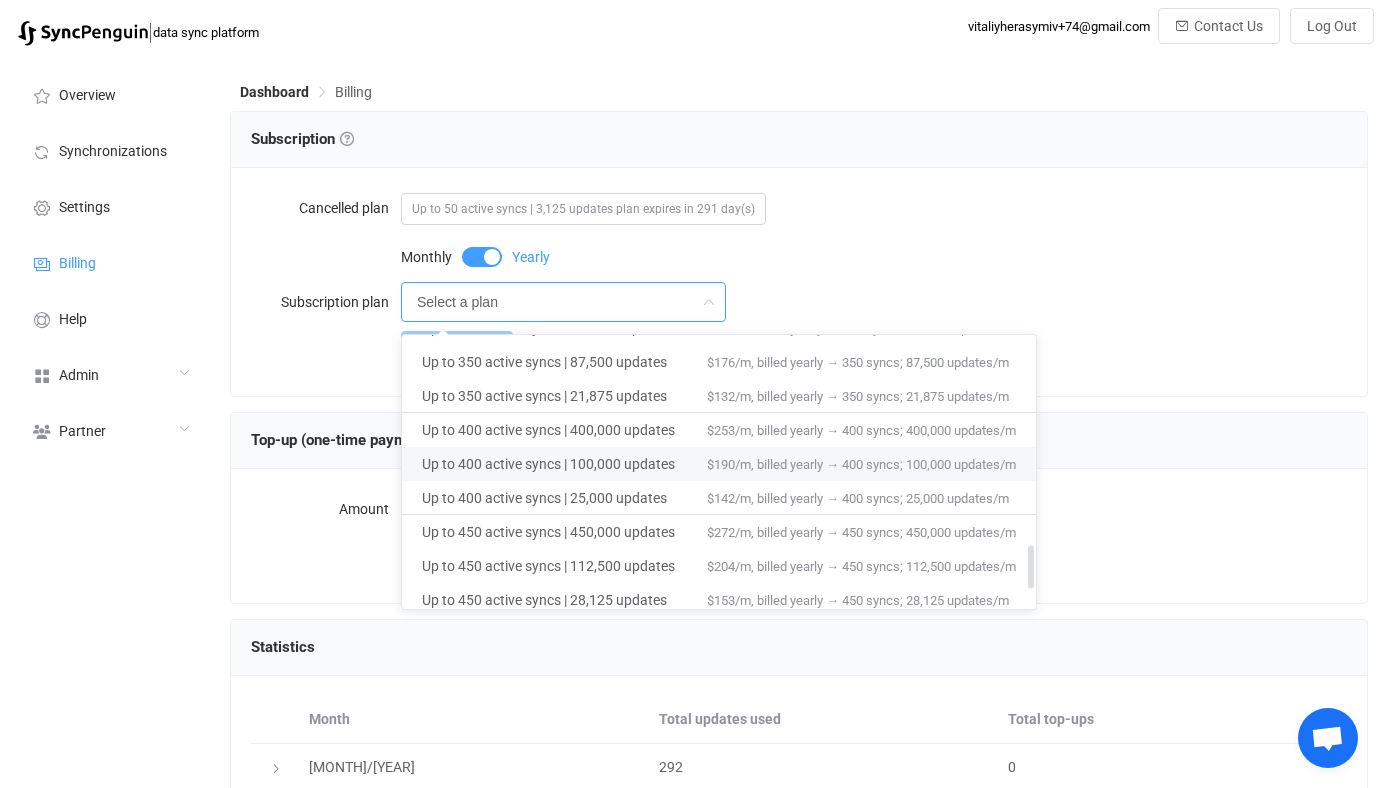 click on "Up to 400 active syncs | 100,000 updates" at bounding box center [564, 464] 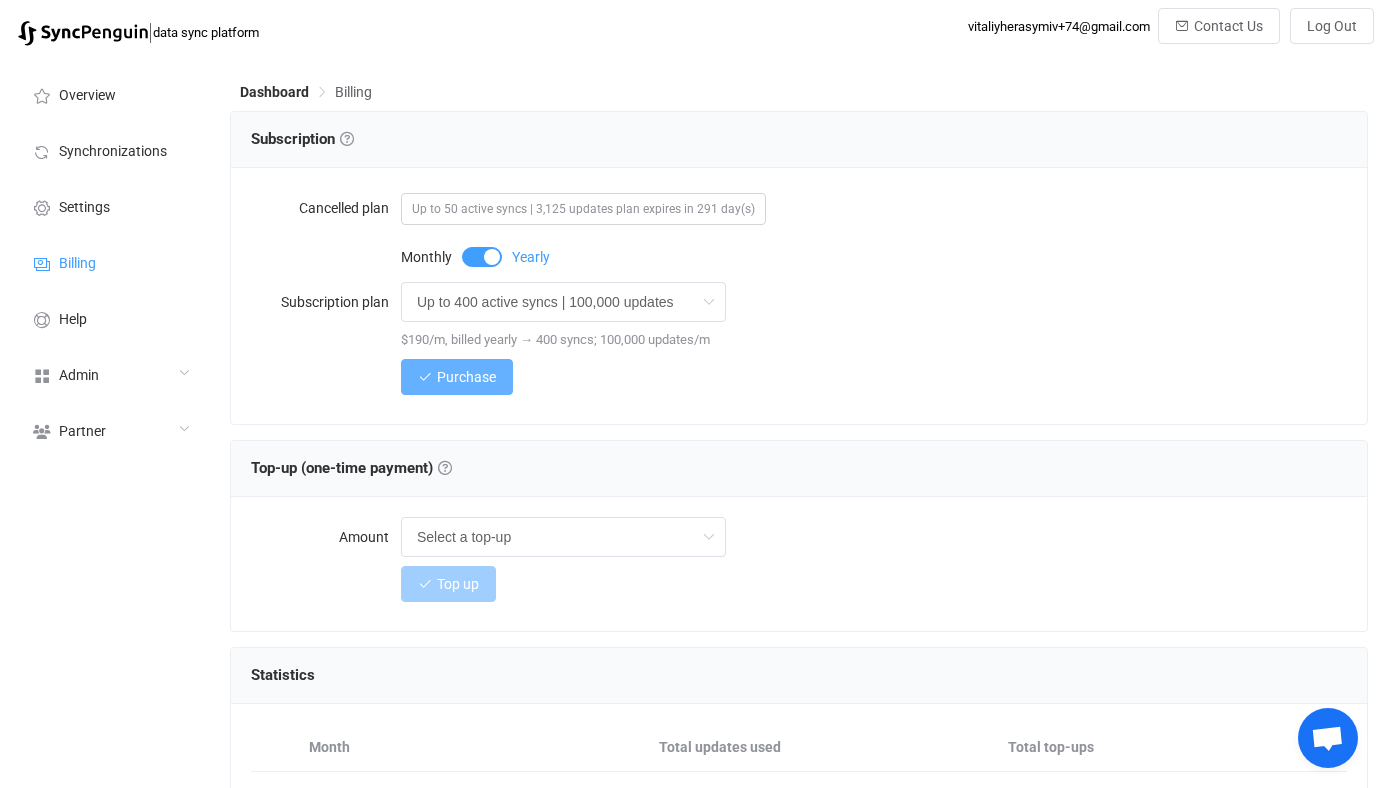 click on "Purchase" at bounding box center [457, 377] 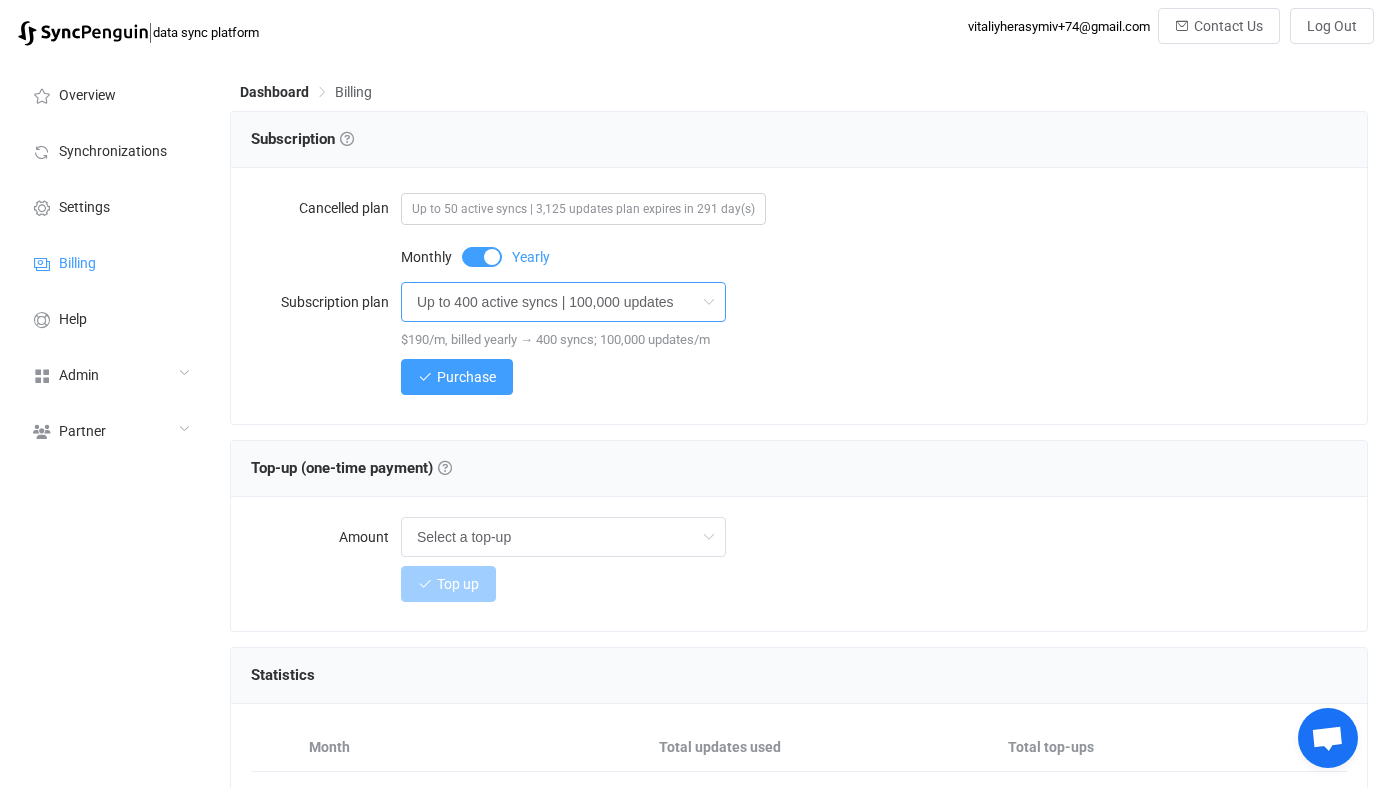 click on "Up to 400 active syncs | 100,000 updates" at bounding box center (563, 302) 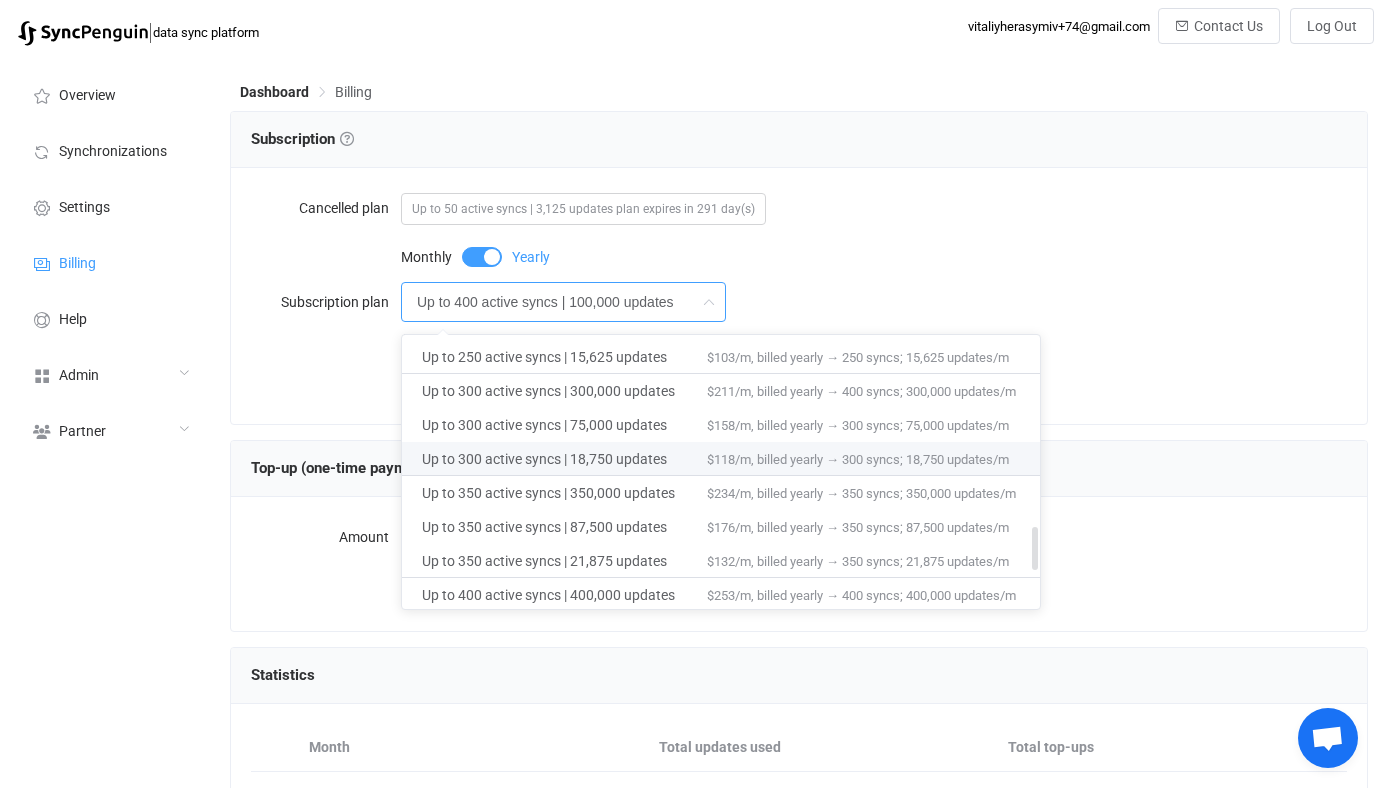 scroll, scrollTop: 1116, scrollLeft: 0, axis: vertical 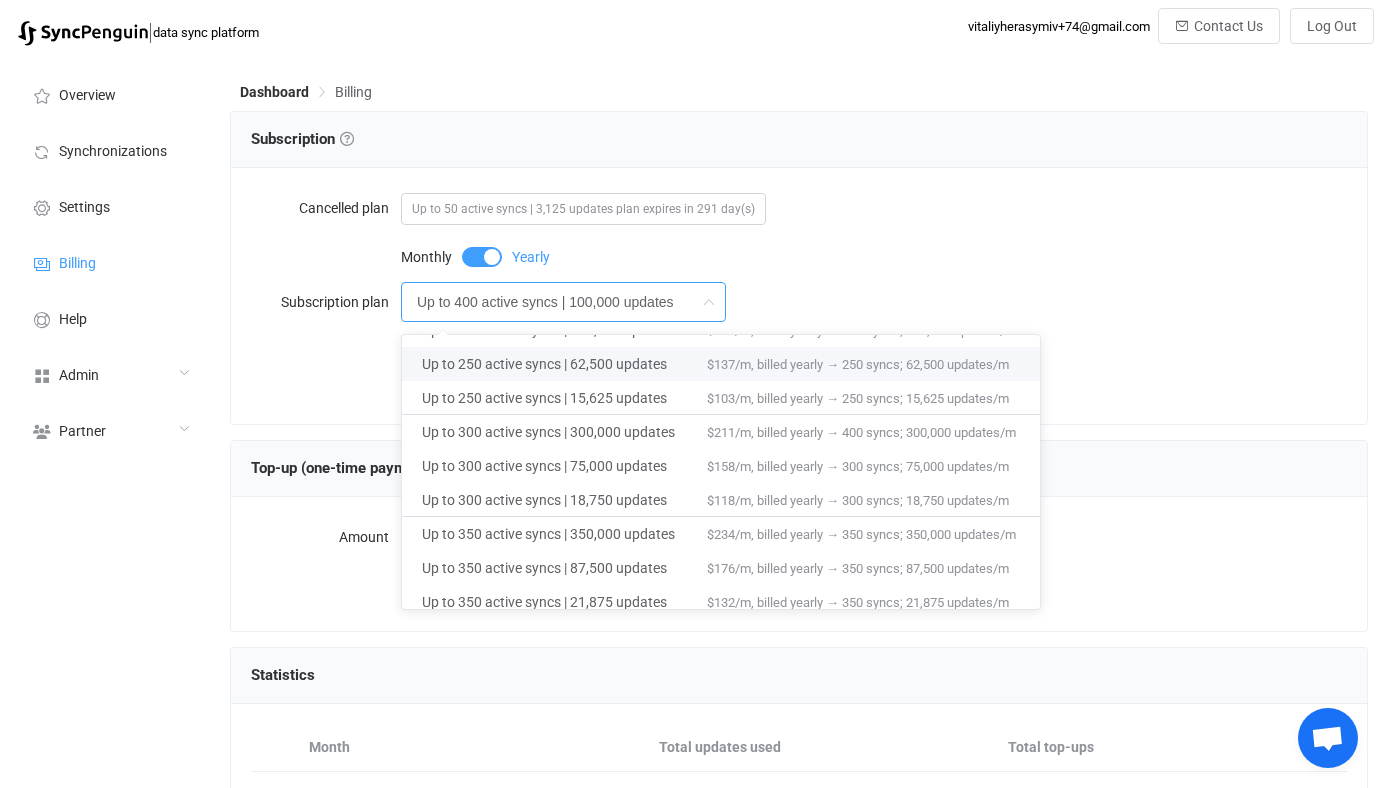 click at bounding box center [482, 257] 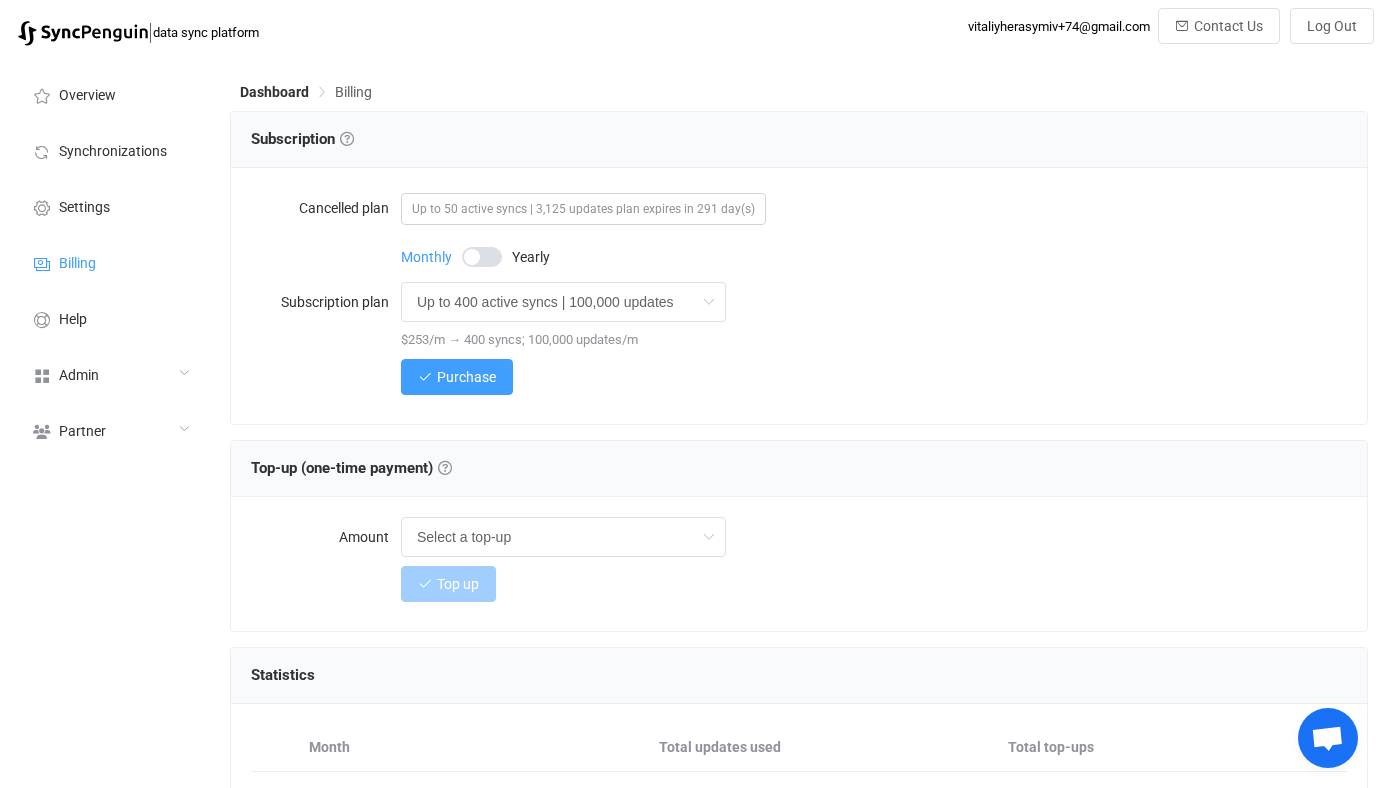 click on "Cancelled plan Up to 50 active syncs | 3,125 updates plan expires in 291 day(s) Monthly Yearly Subscription plan Up to 400 active syncs | 100,000 updates $253/m → 400 syncs; 100,000 updates/m Purchase" at bounding box center (799, 292) 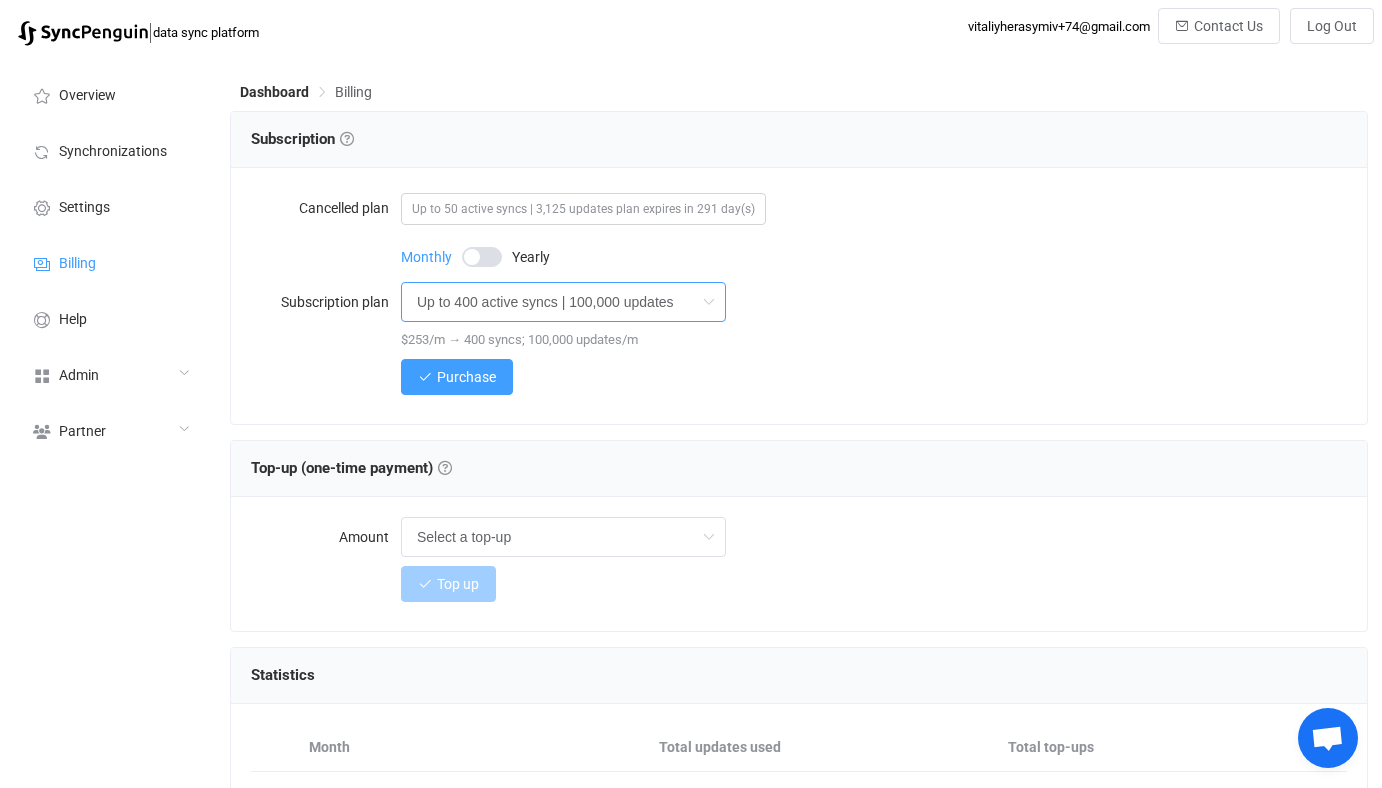 click on "Up to 400 active syncs | 100,000 updates" at bounding box center (563, 302) 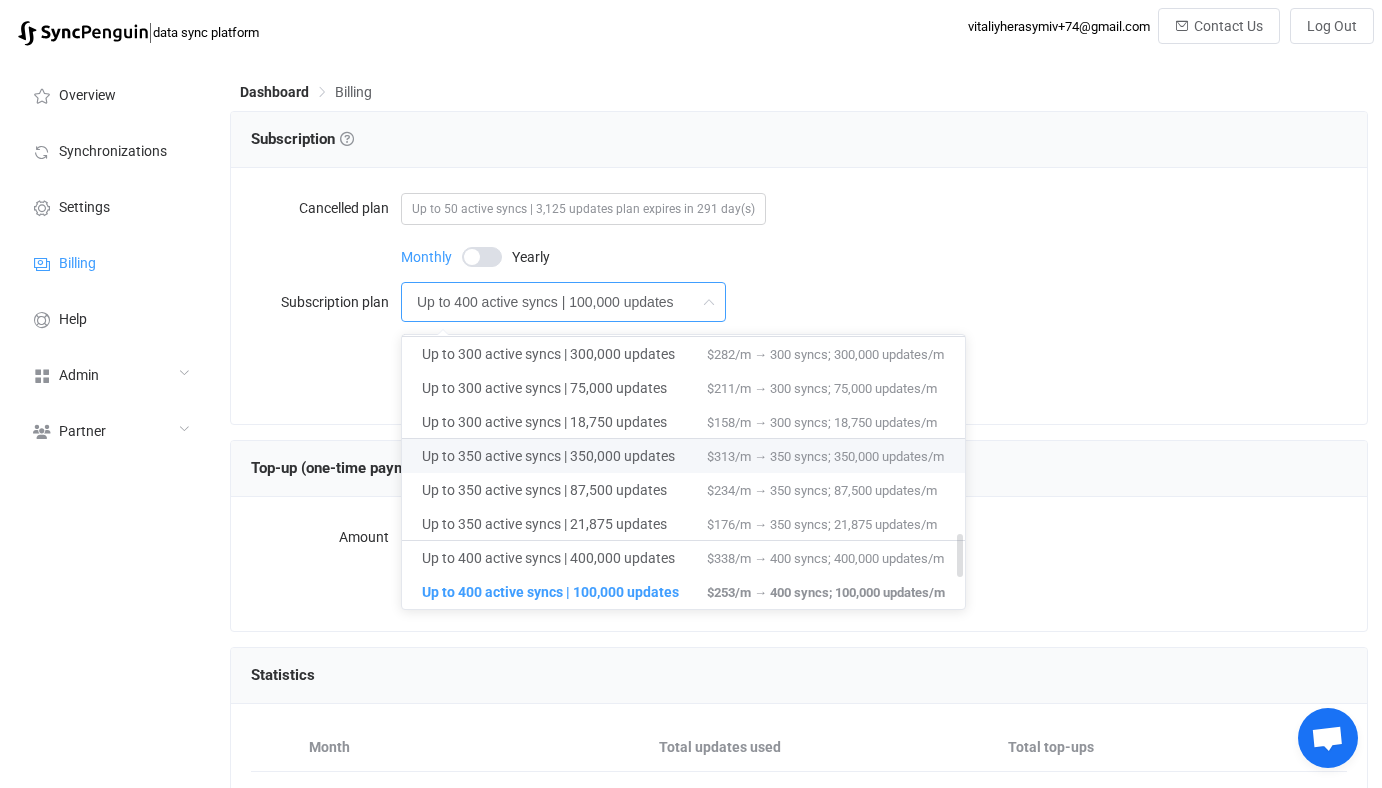 scroll, scrollTop: 1438, scrollLeft: 0, axis: vertical 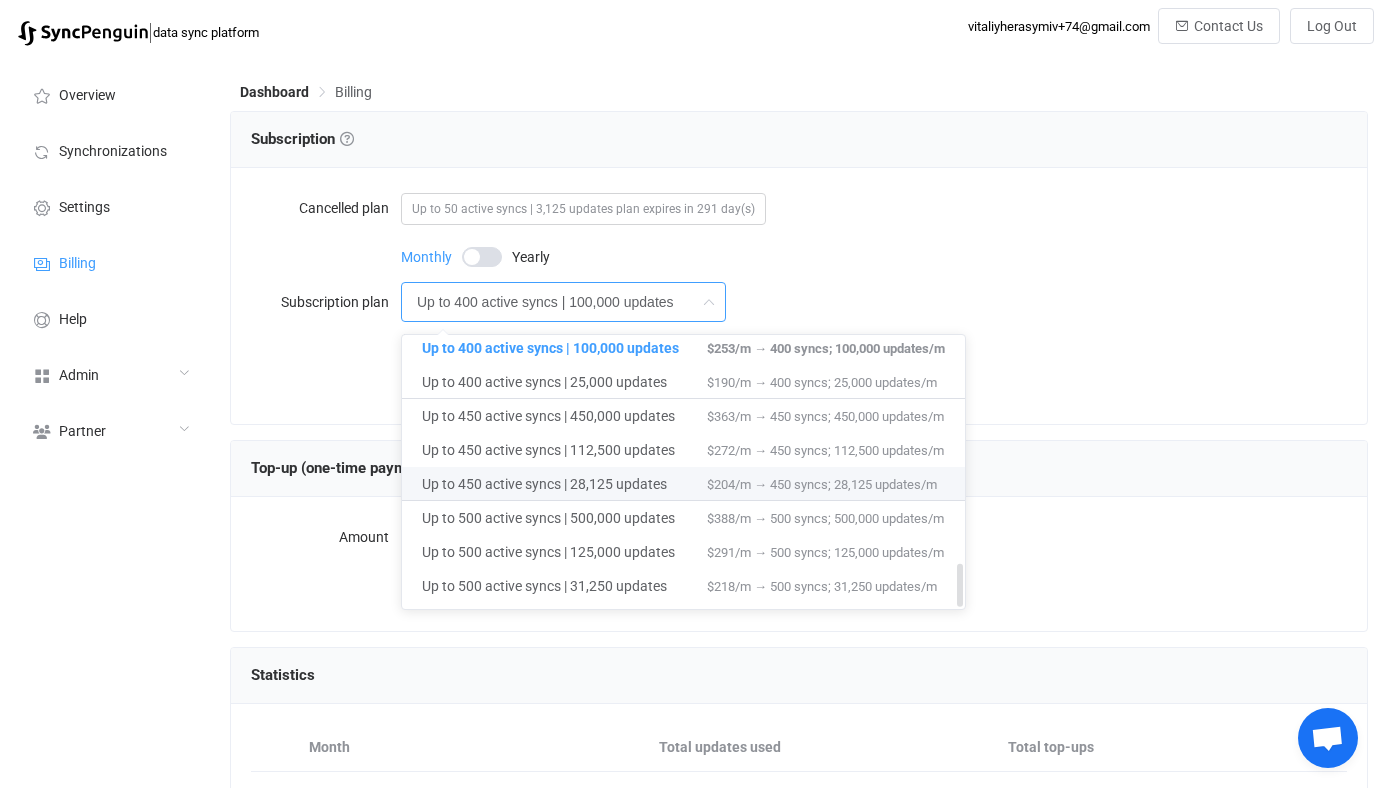 click on "Up to 450 active syncs | 28,125 updates" at bounding box center [564, 484] 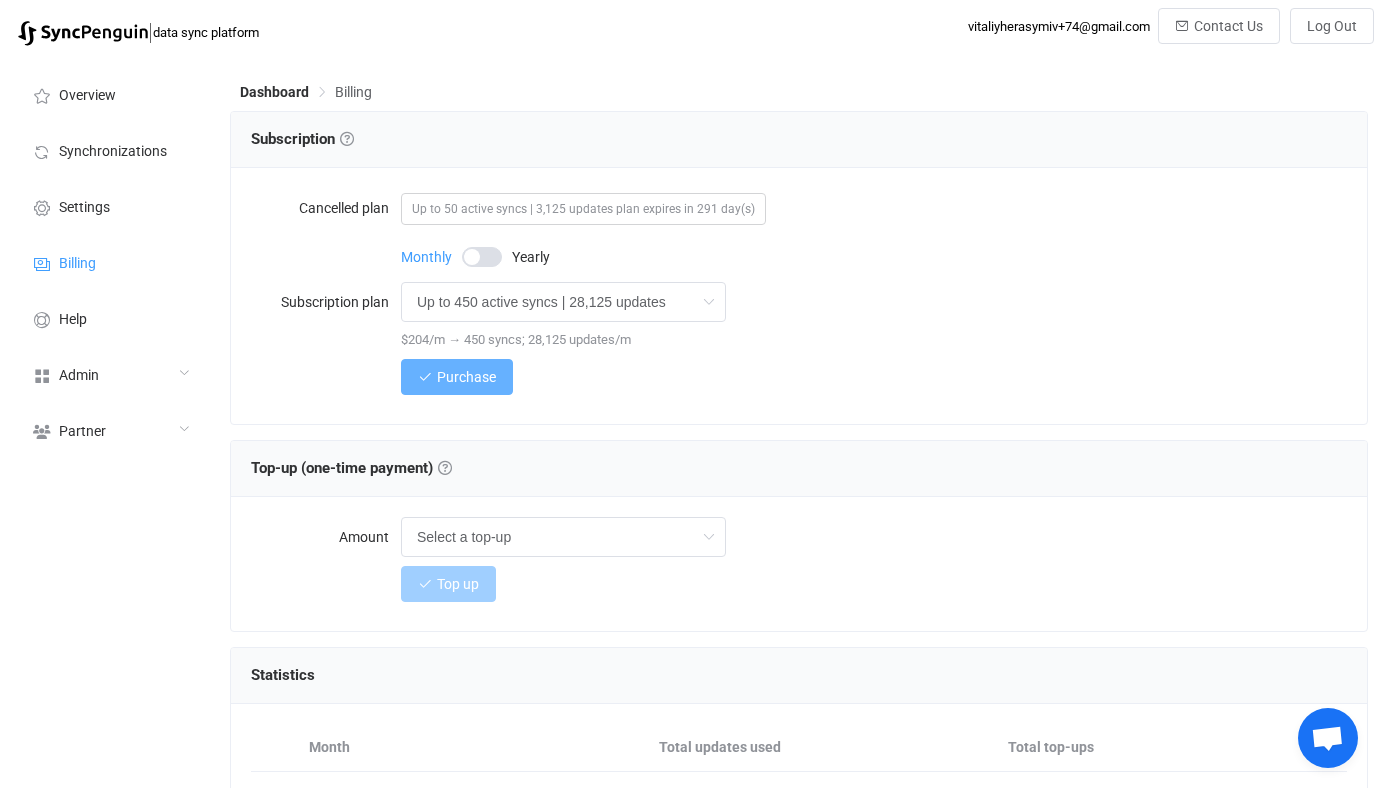 click on "Purchase" at bounding box center [457, 377] 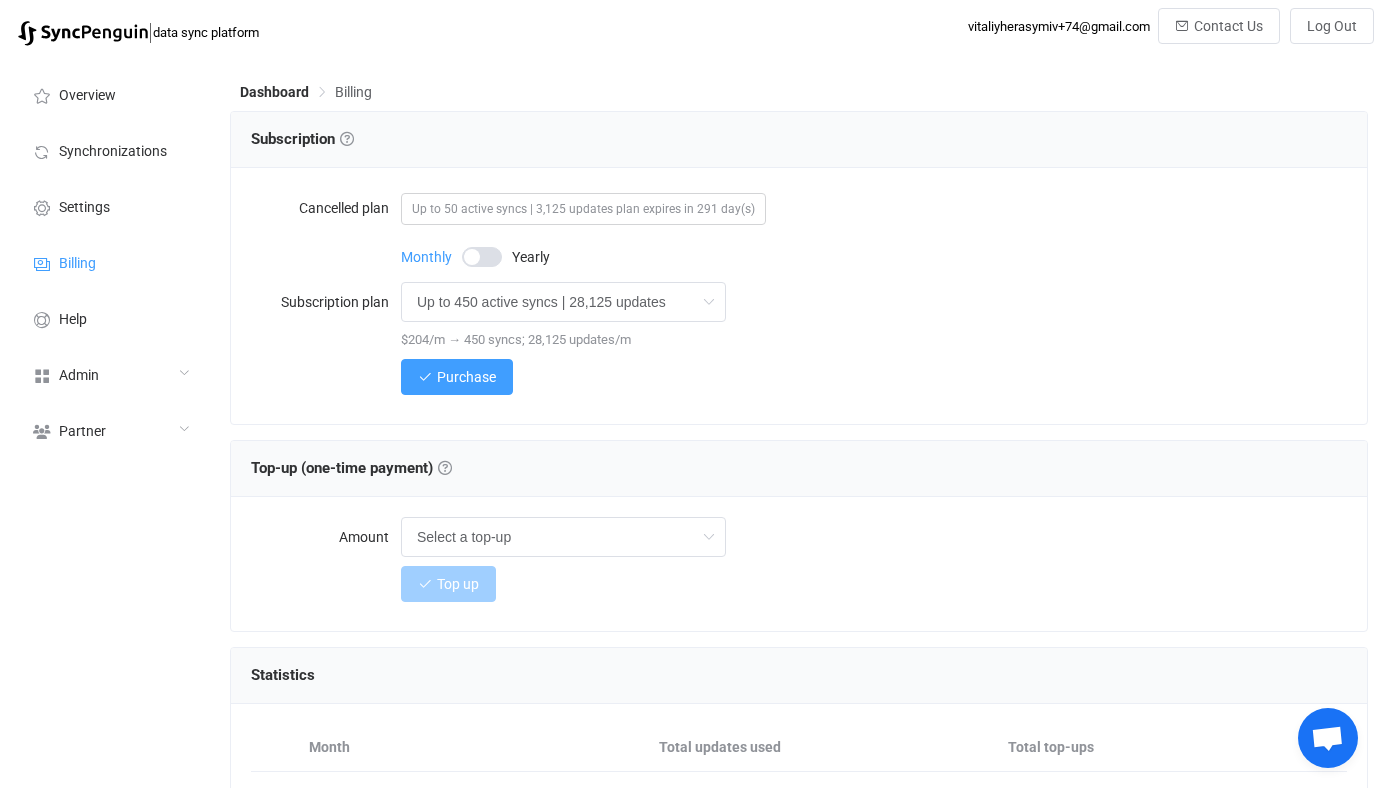 click on "Cancelled plan Up to 50 active syncs | 3,125 updates plan expires in 291 day(s) Monthly Yearly Subscription plan Up to 450 active syncs | 28,125 updates $204/m → 450 syncs; 28,125 updates/m Purchase" at bounding box center [799, 292] 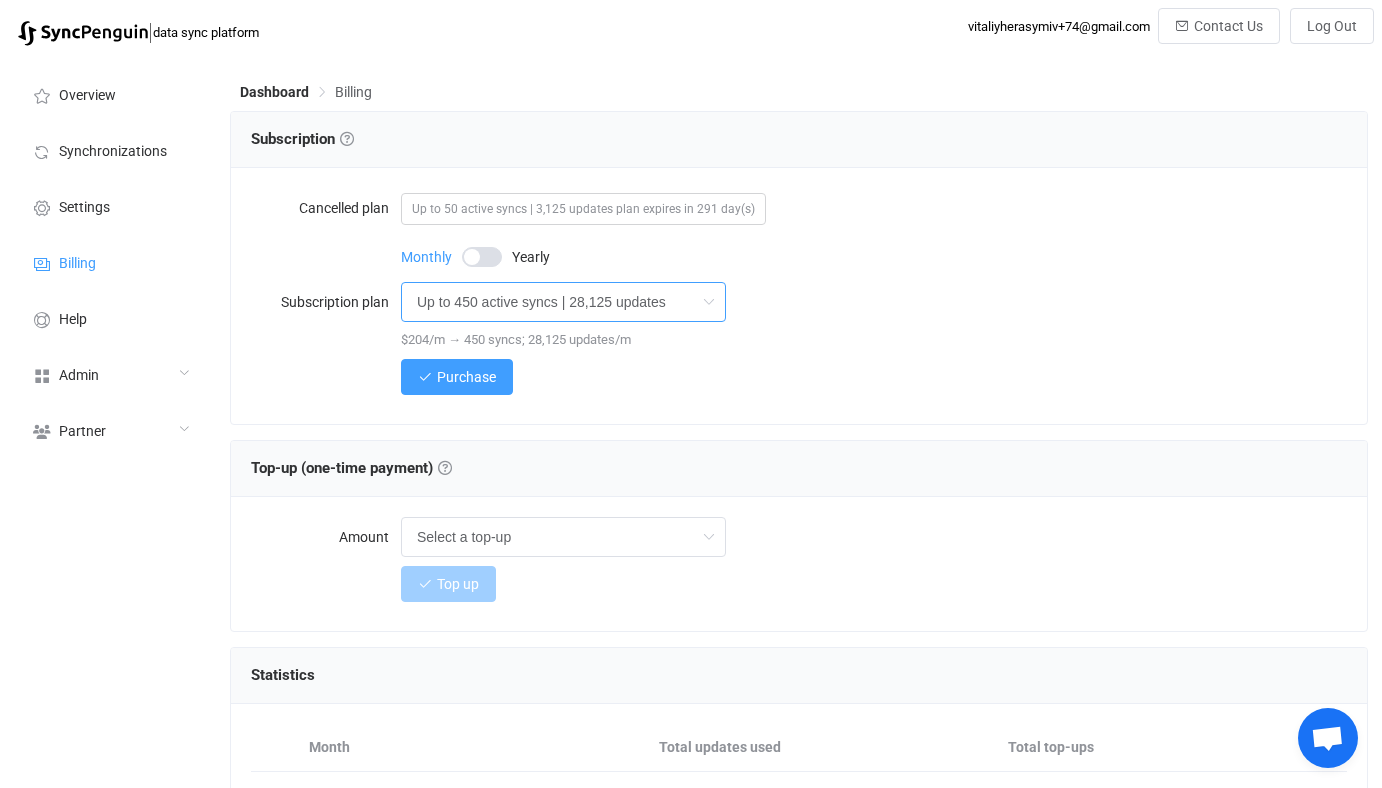 click on "Up to 450 active syncs | 28,125 updates" at bounding box center (563, 302) 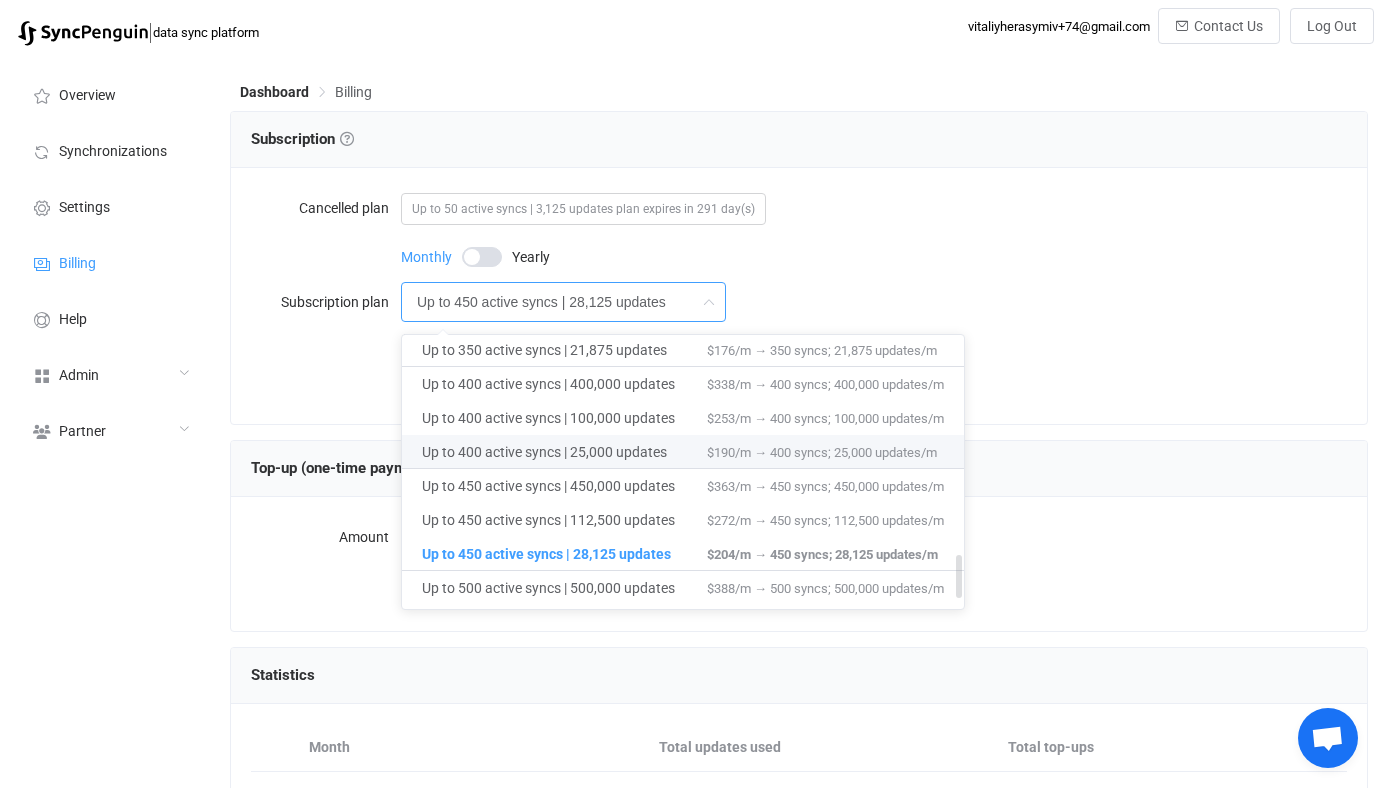 scroll, scrollTop: 1438, scrollLeft: 0, axis: vertical 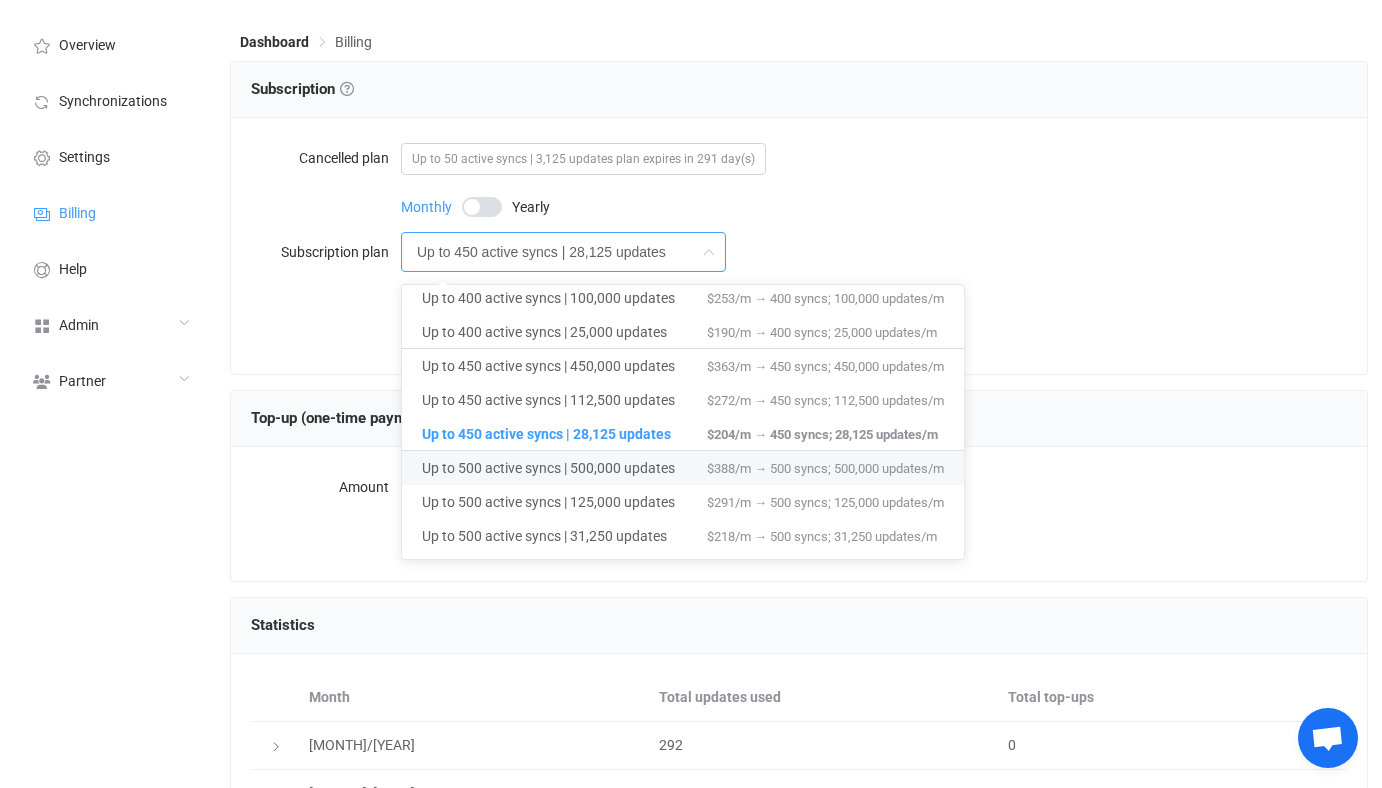 click on "Top-up (one-time payment)
Top-up (one-time payment)
Get additional sync updates if exceeding the monthly subscription limit. Note that the top-up won't take effect if you are on the free trial." at bounding box center [799, 419] 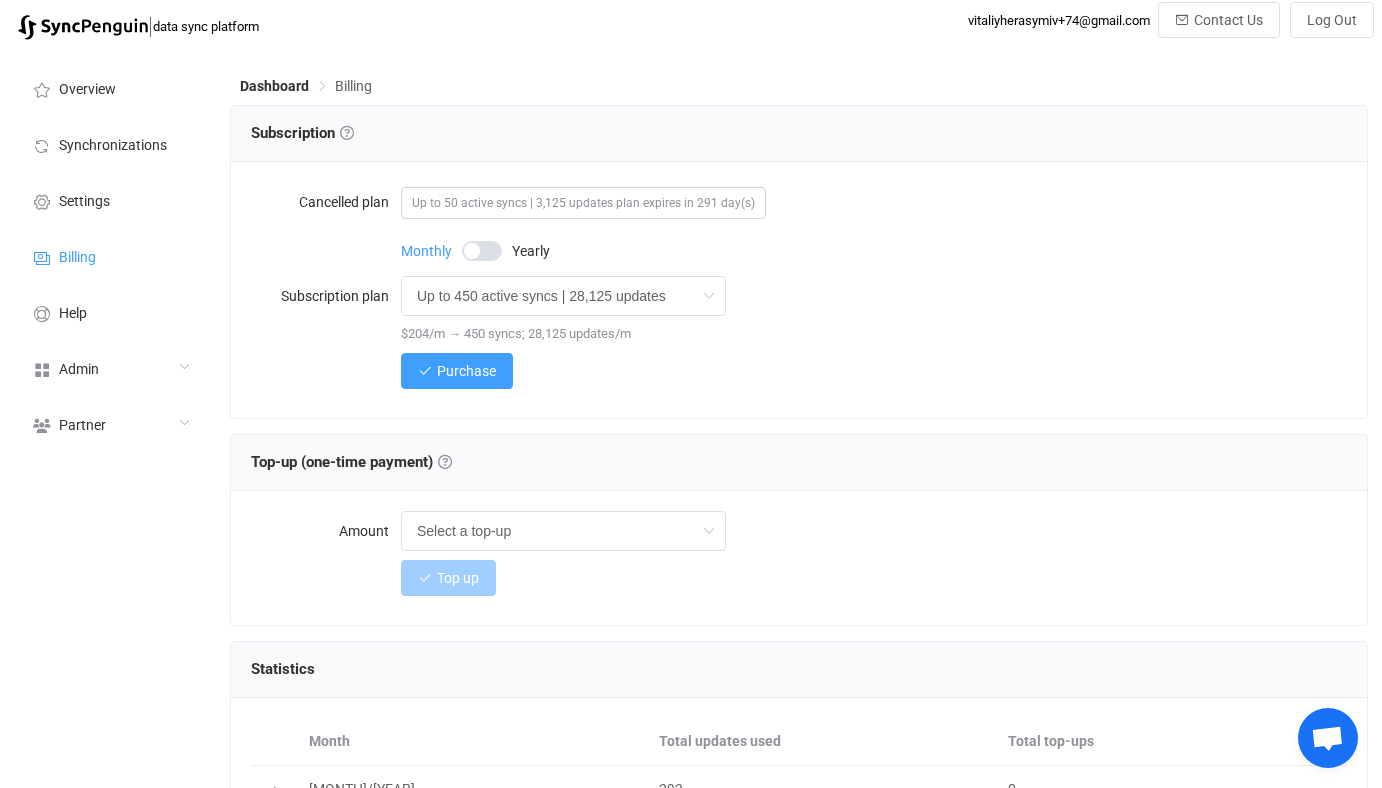 scroll, scrollTop: 0, scrollLeft: 0, axis: both 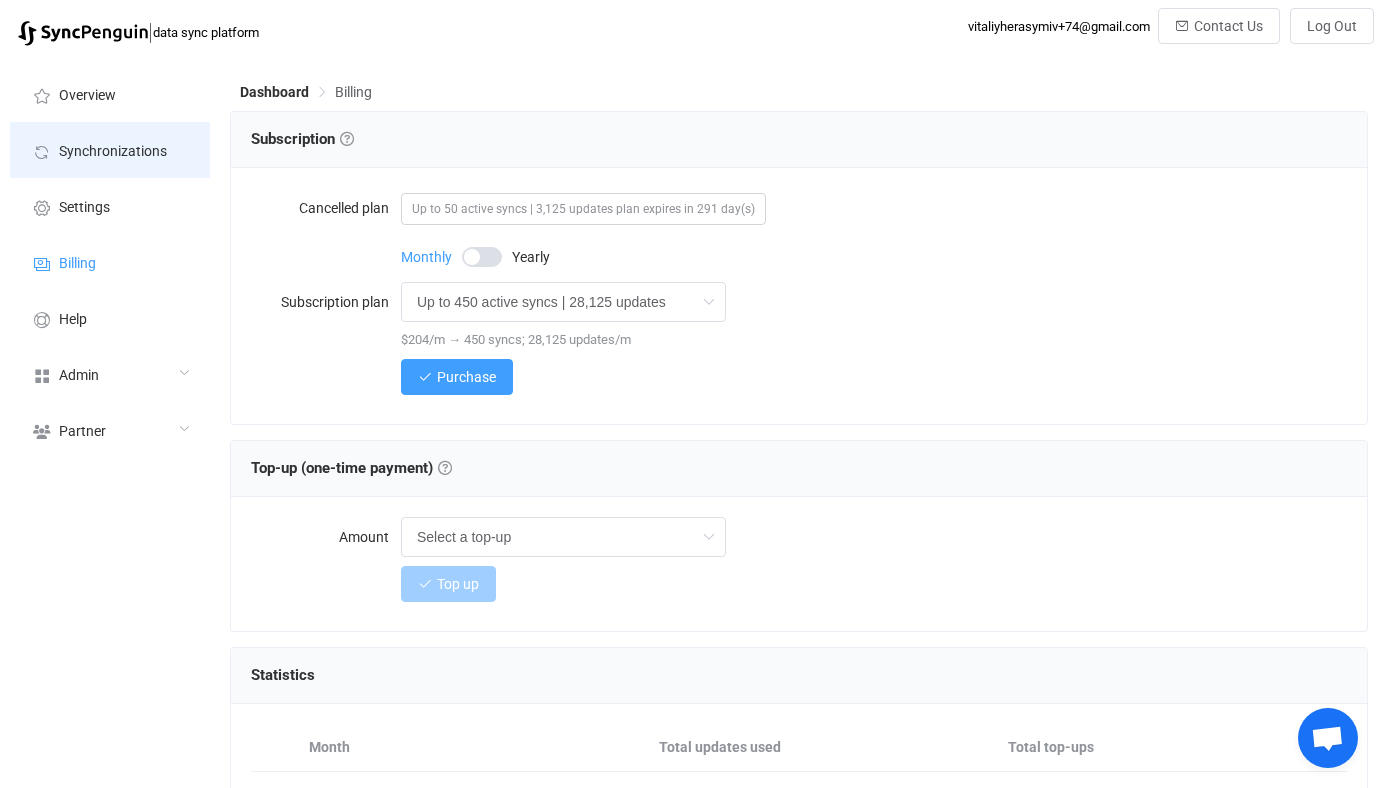 click on "Synchronizations" at bounding box center [110, 150] 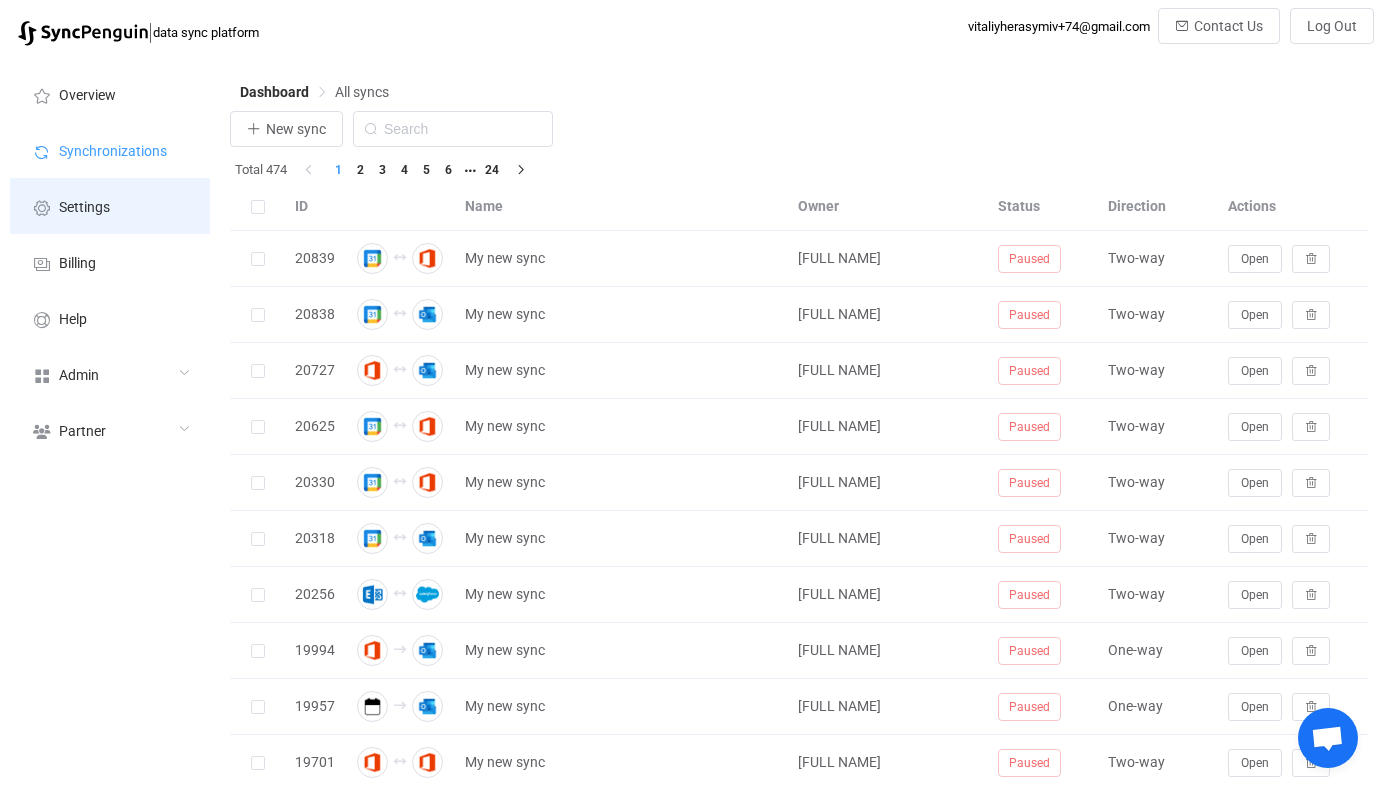 click on "Settings" at bounding box center (110, 206) 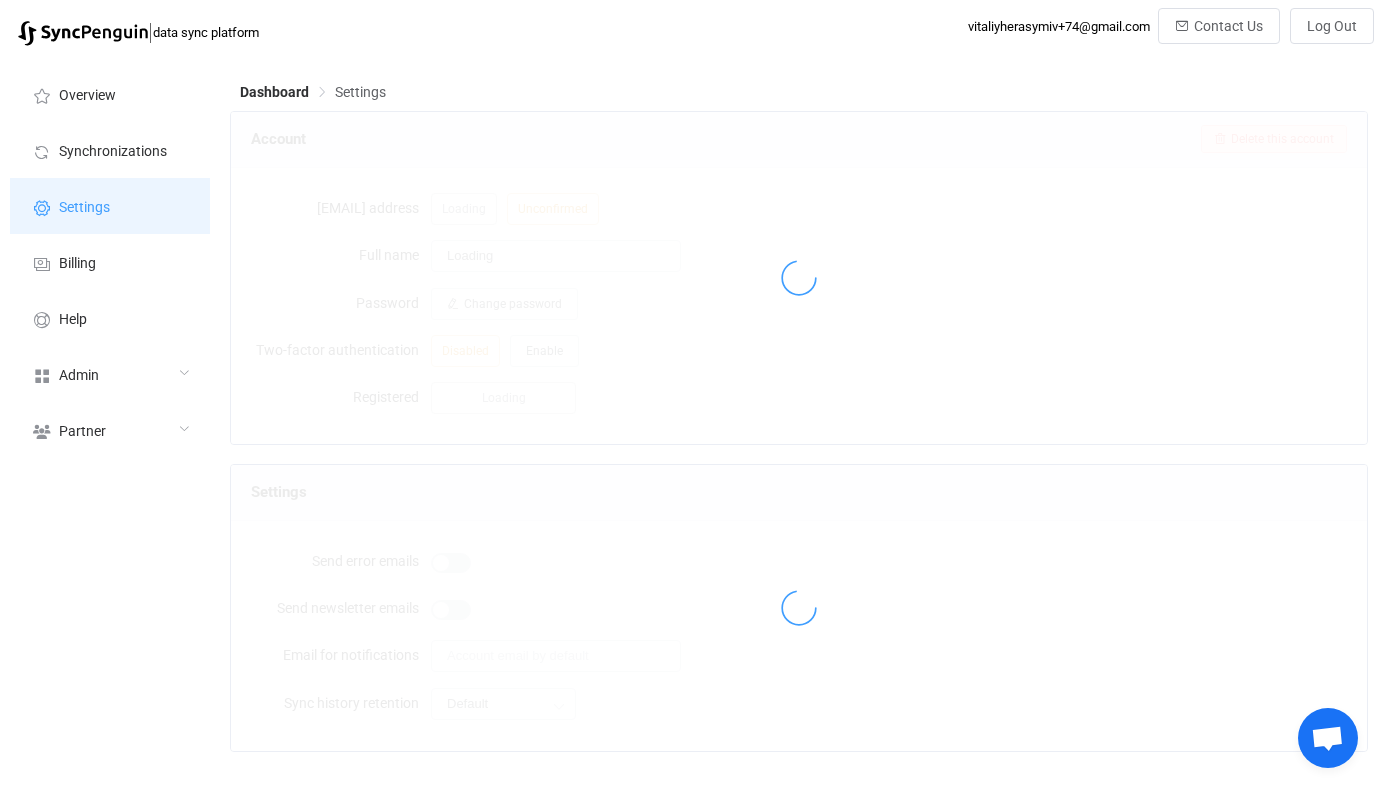 type on "Vitalii Herasymiv" 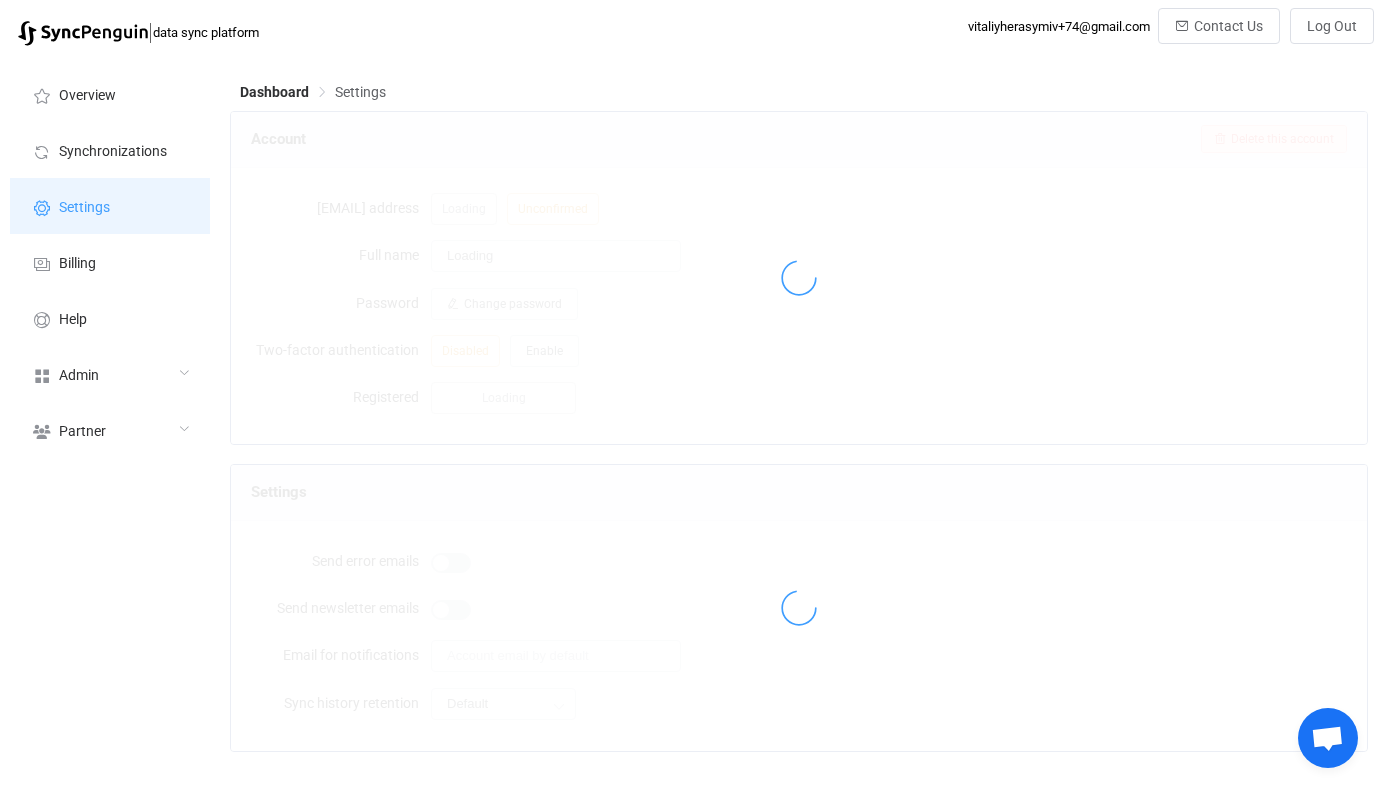 type on "vh@syncpenguin.com" 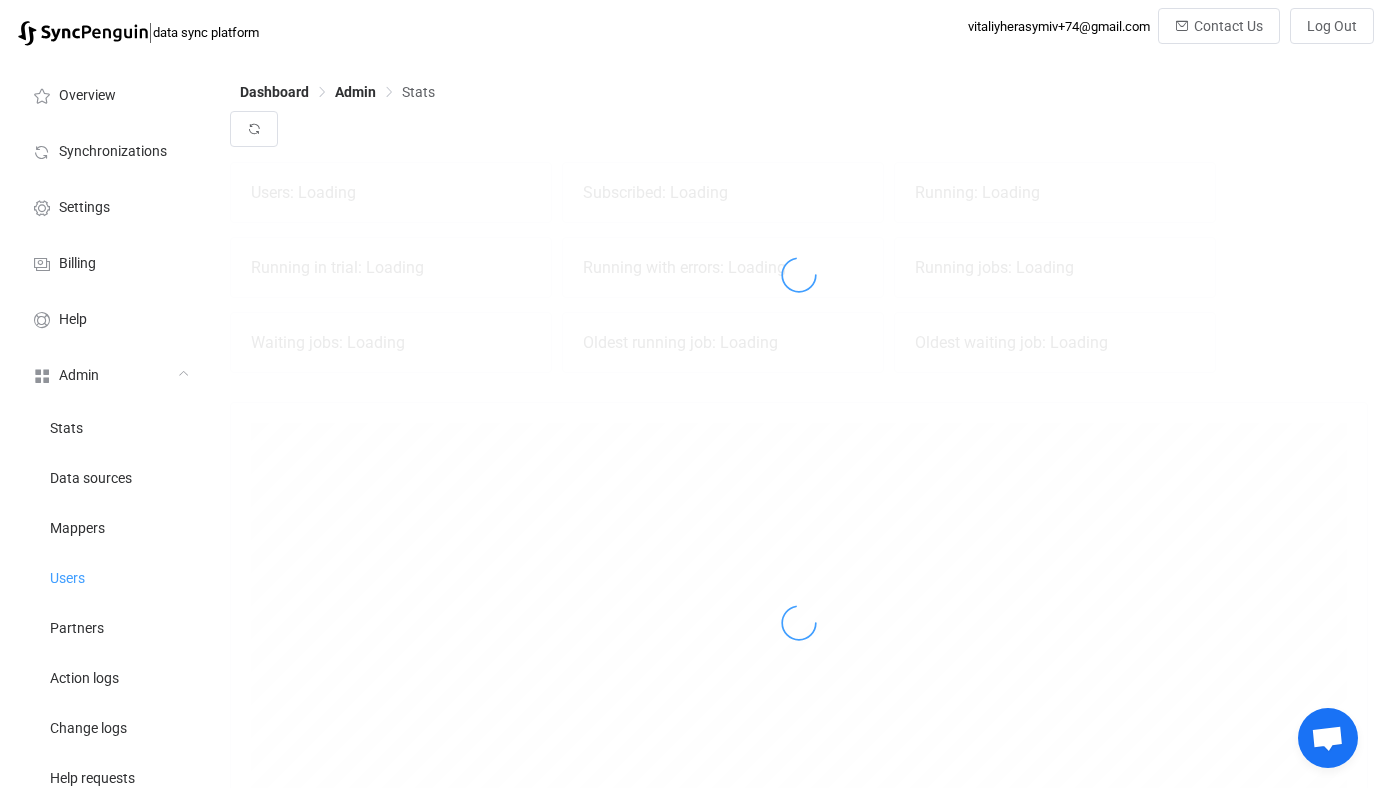 scroll, scrollTop: 0, scrollLeft: 0, axis: both 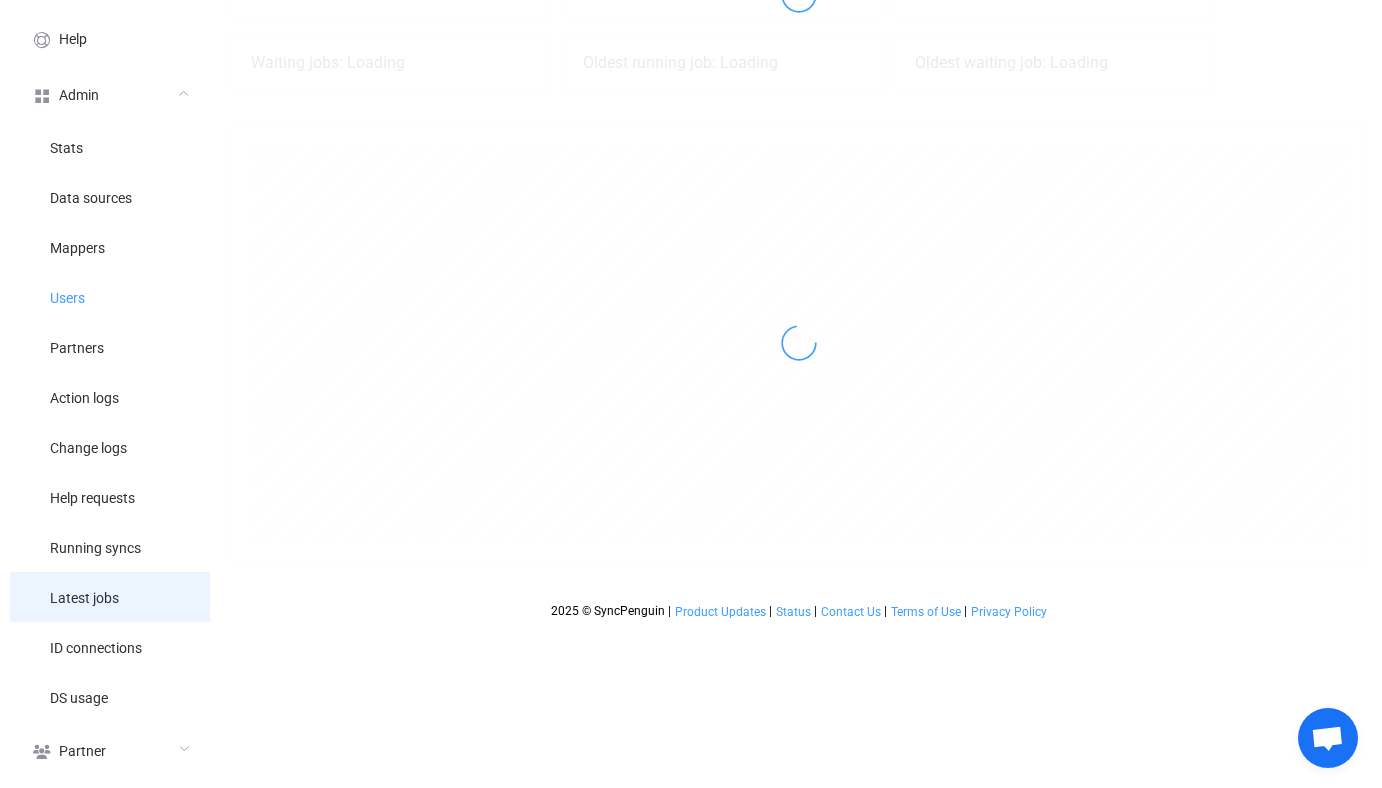 type 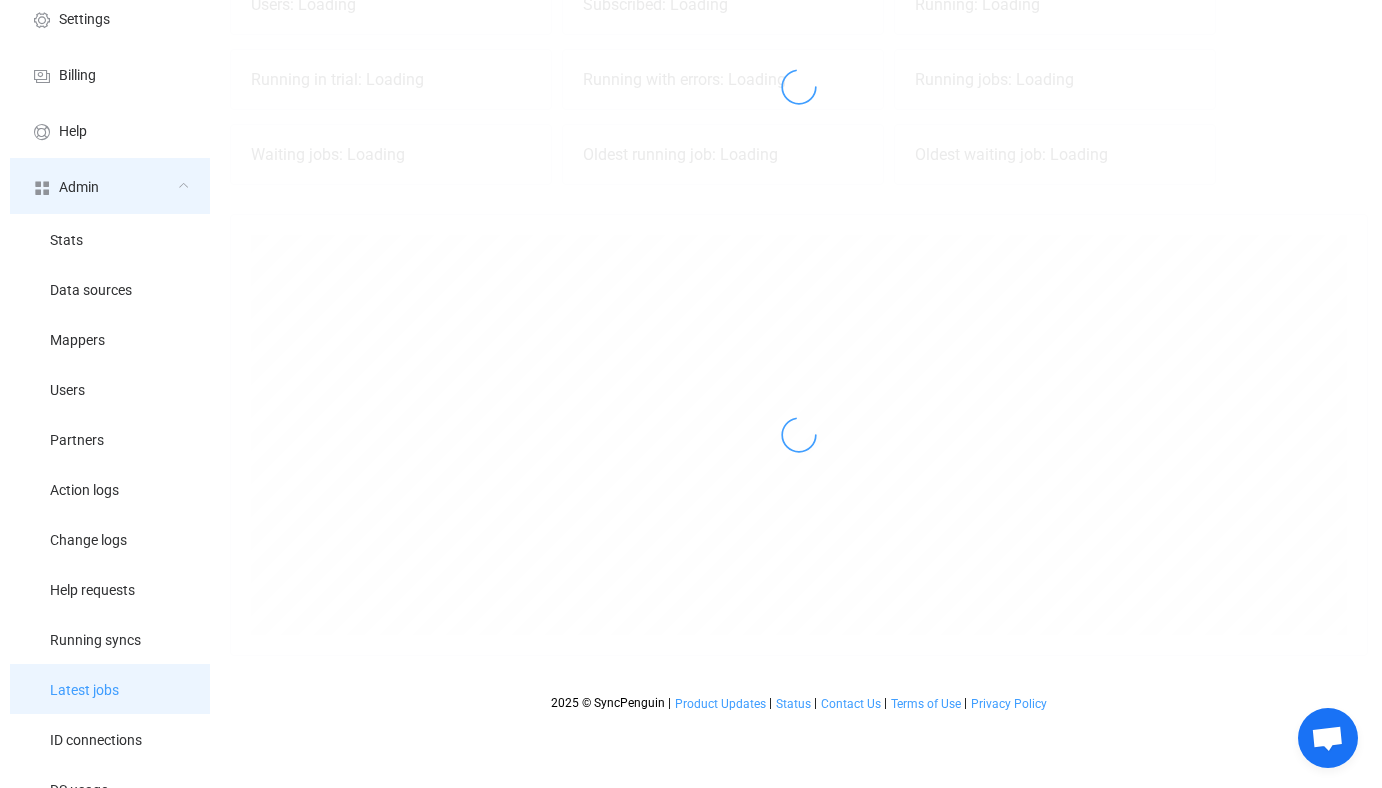 scroll, scrollTop: 113, scrollLeft: 0, axis: vertical 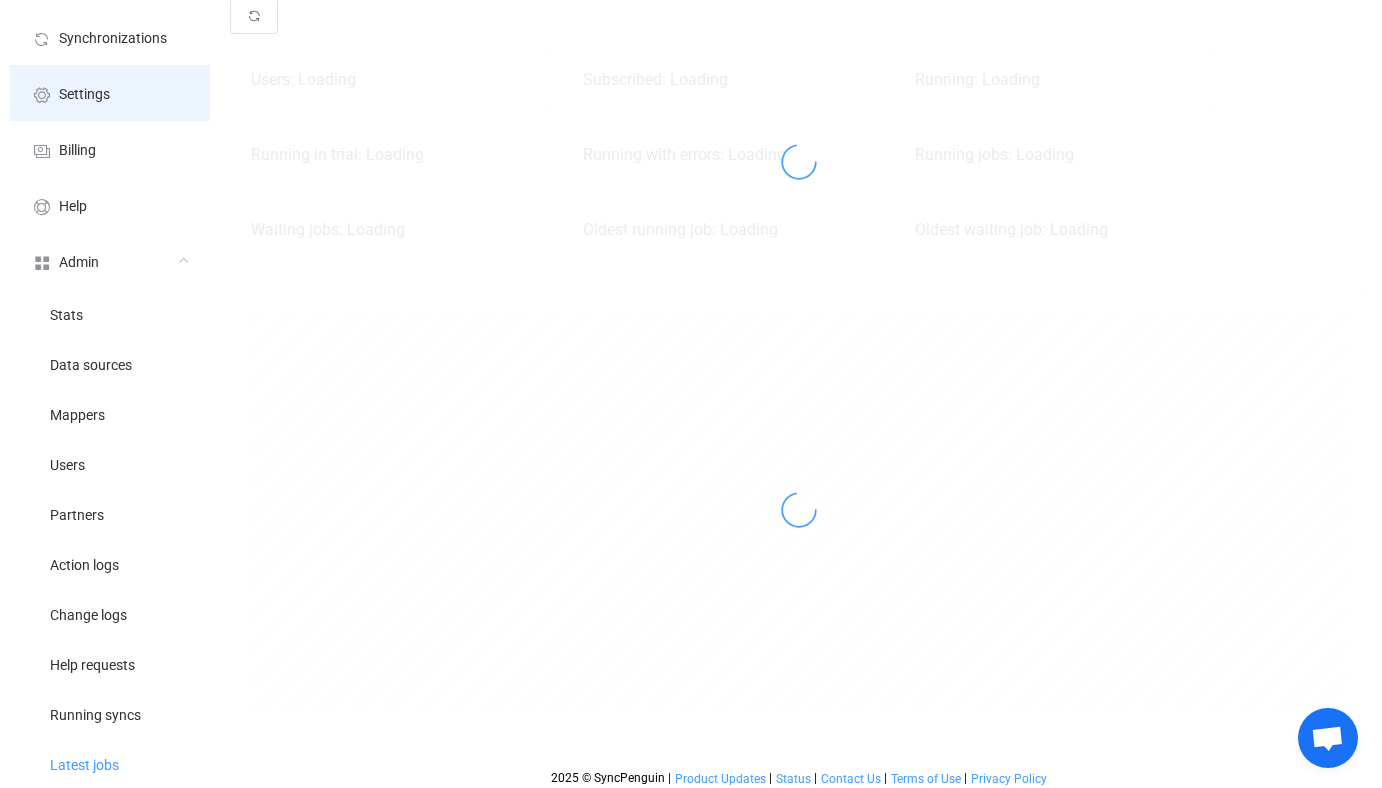 click on "Settings" at bounding box center [110, 93] 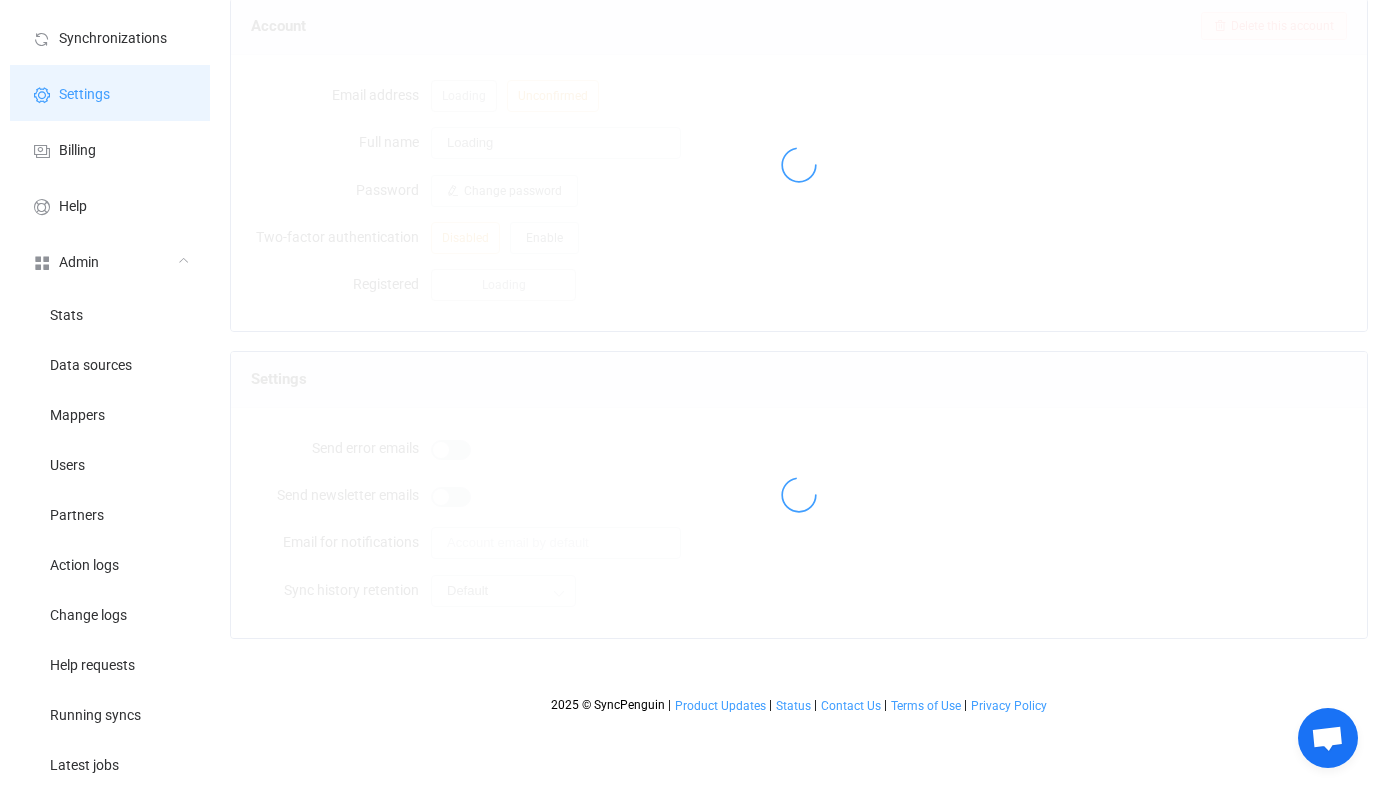 scroll, scrollTop: 0, scrollLeft: 0, axis: both 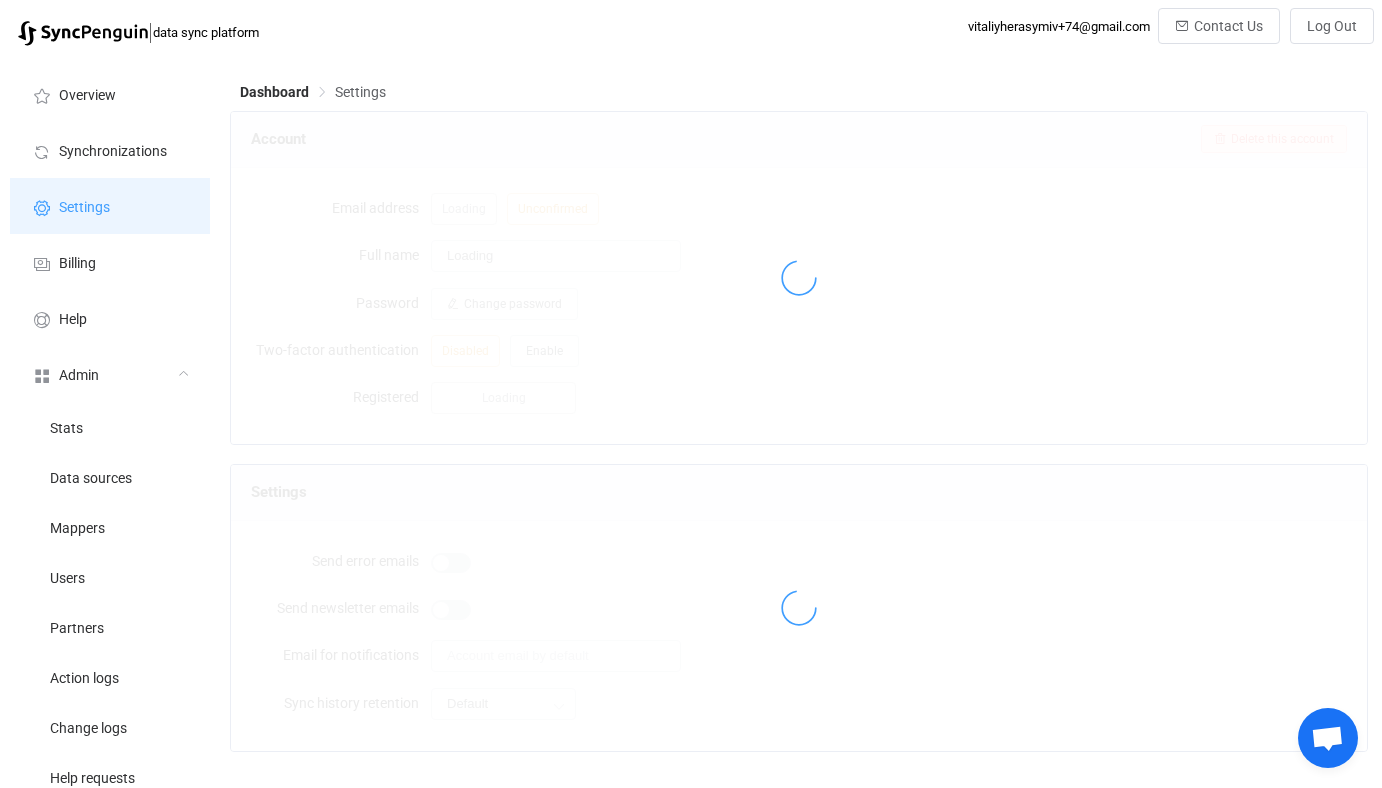 type on "[FULL NAME]" 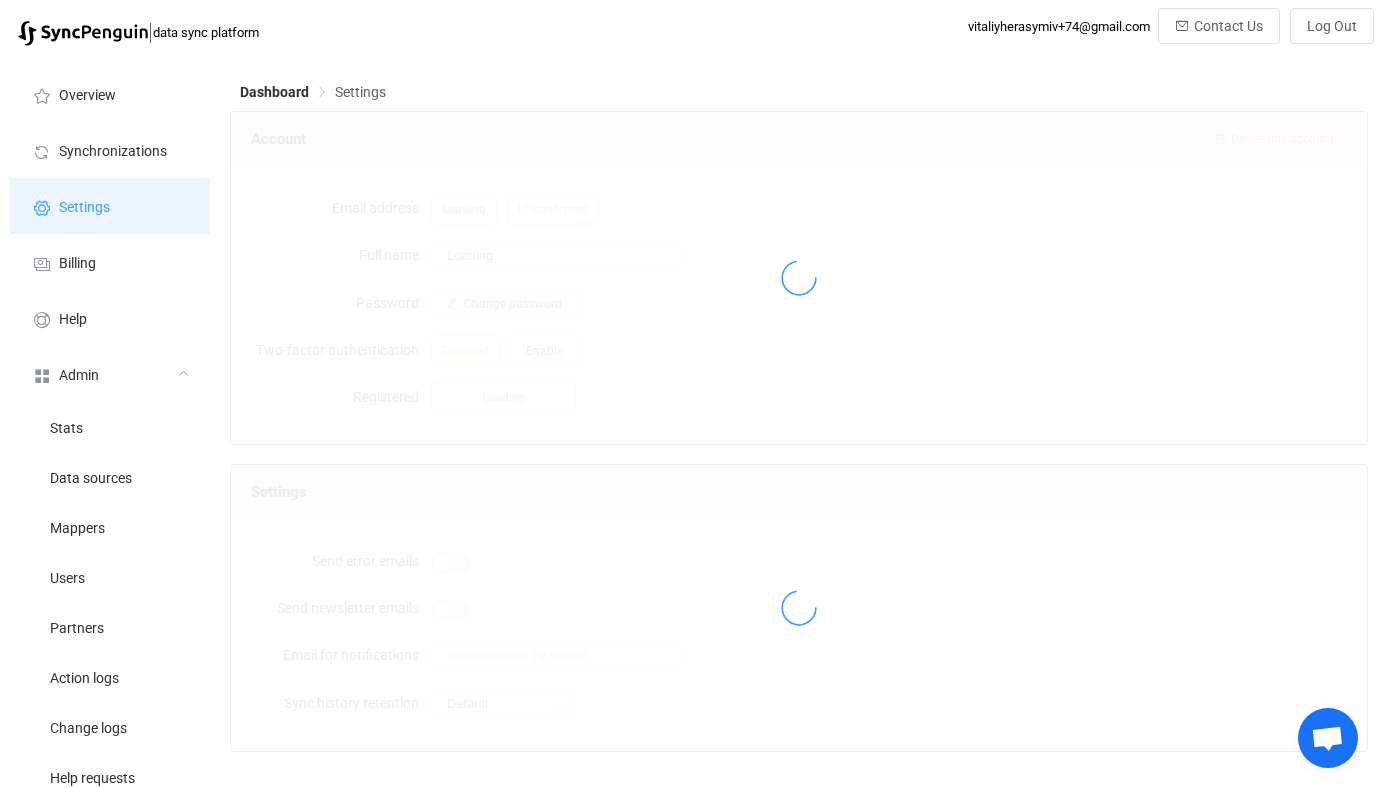type on "support@[EMAIL]" 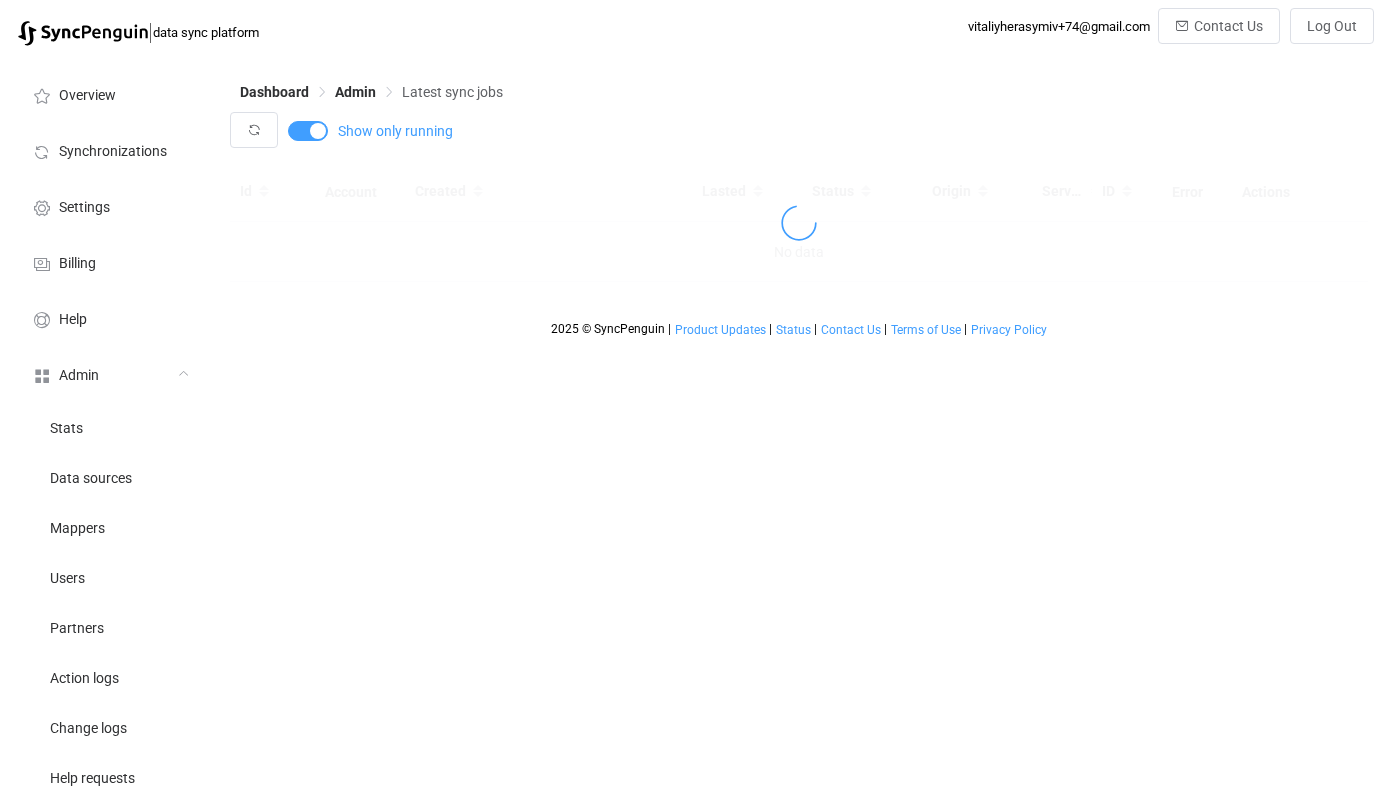 scroll, scrollTop: 0, scrollLeft: 0, axis: both 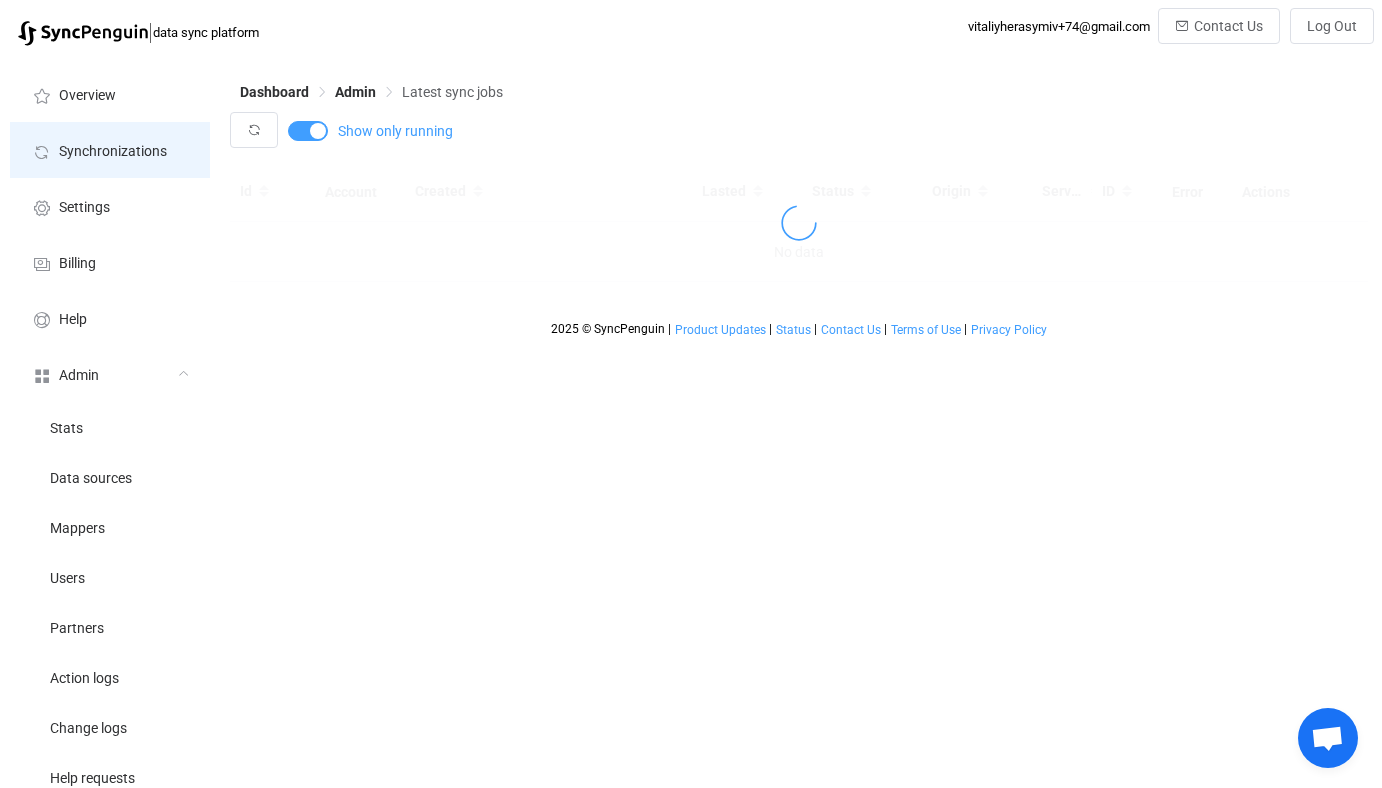 click on "Synchronizations" at bounding box center [110, 150] 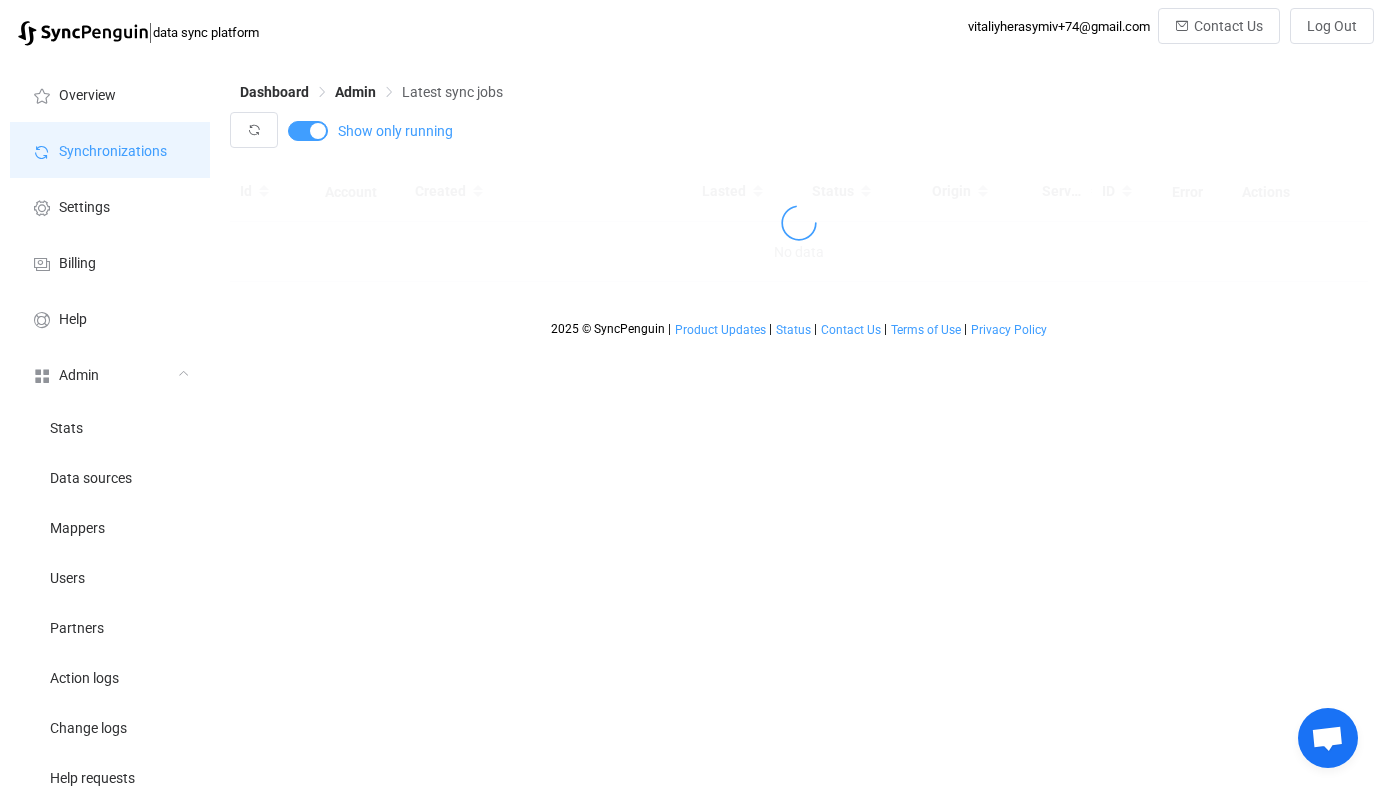 type 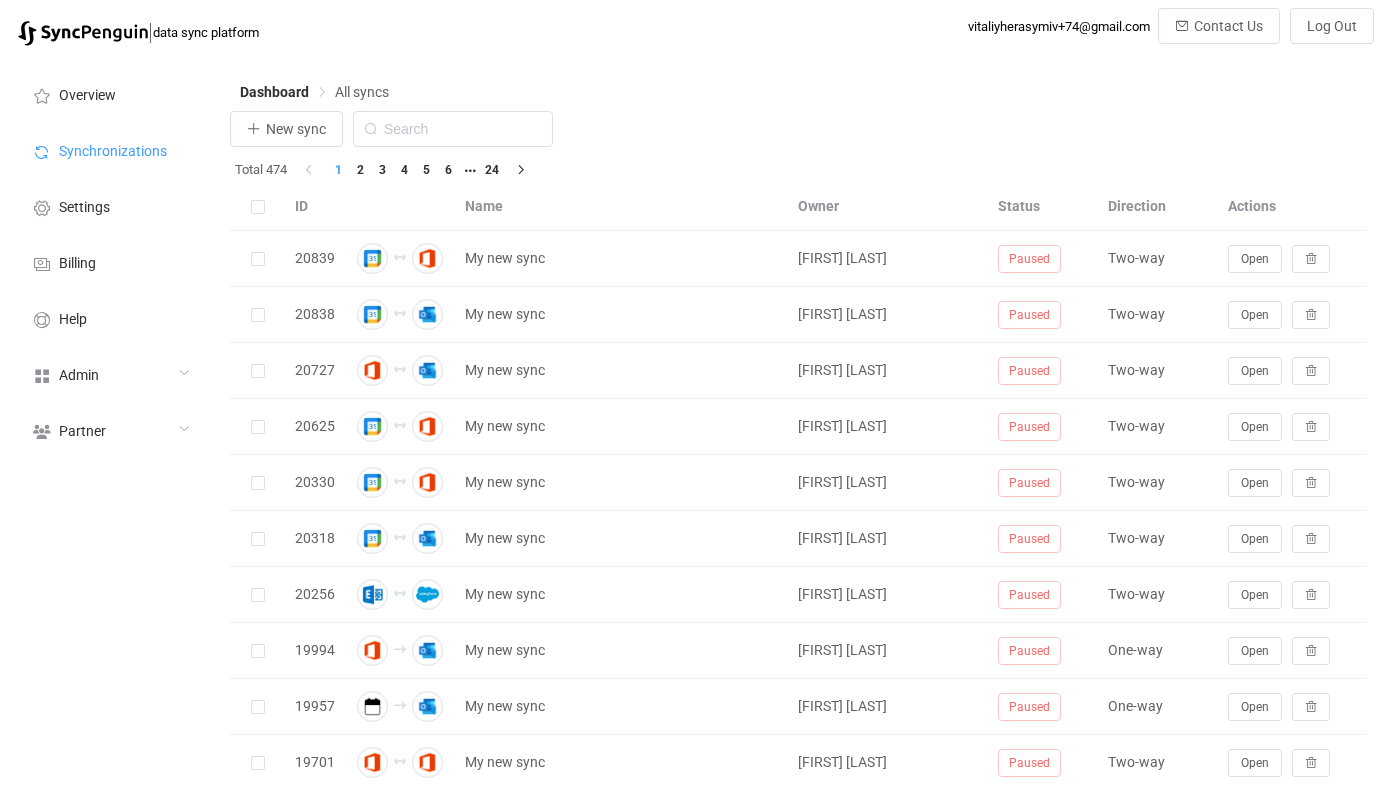 scroll, scrollTop: 0, scrollLeft: 0, axis: both 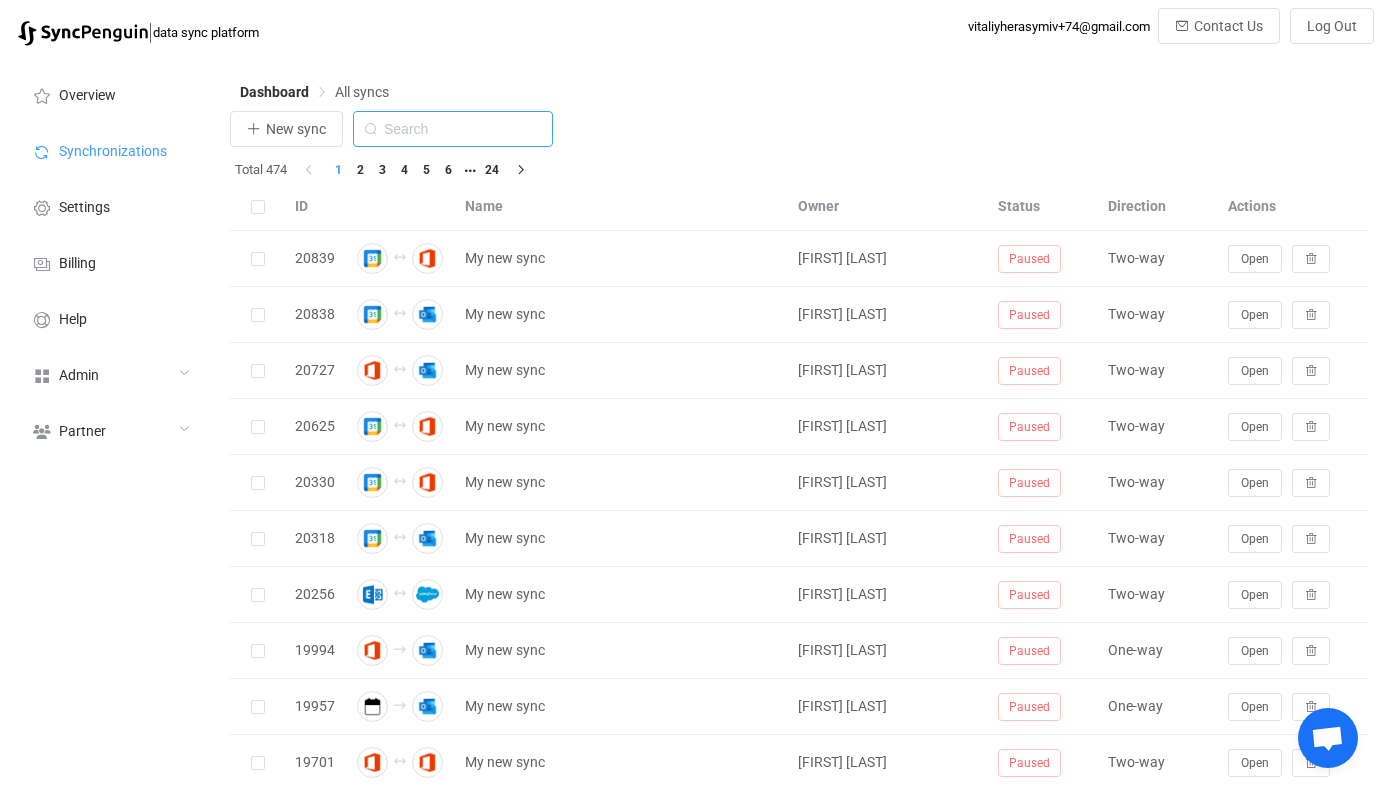 click at bounding box center [453, 129] 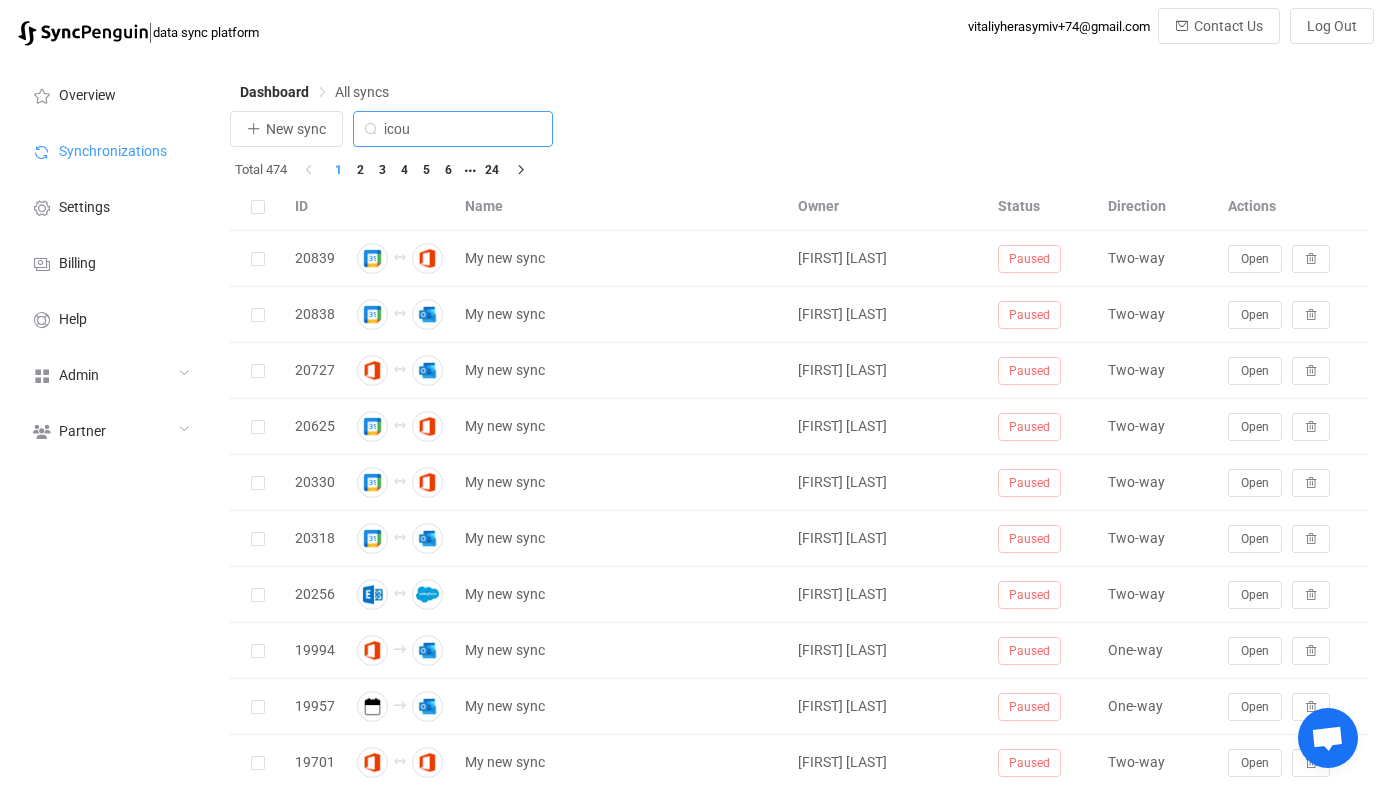 type on "icou" 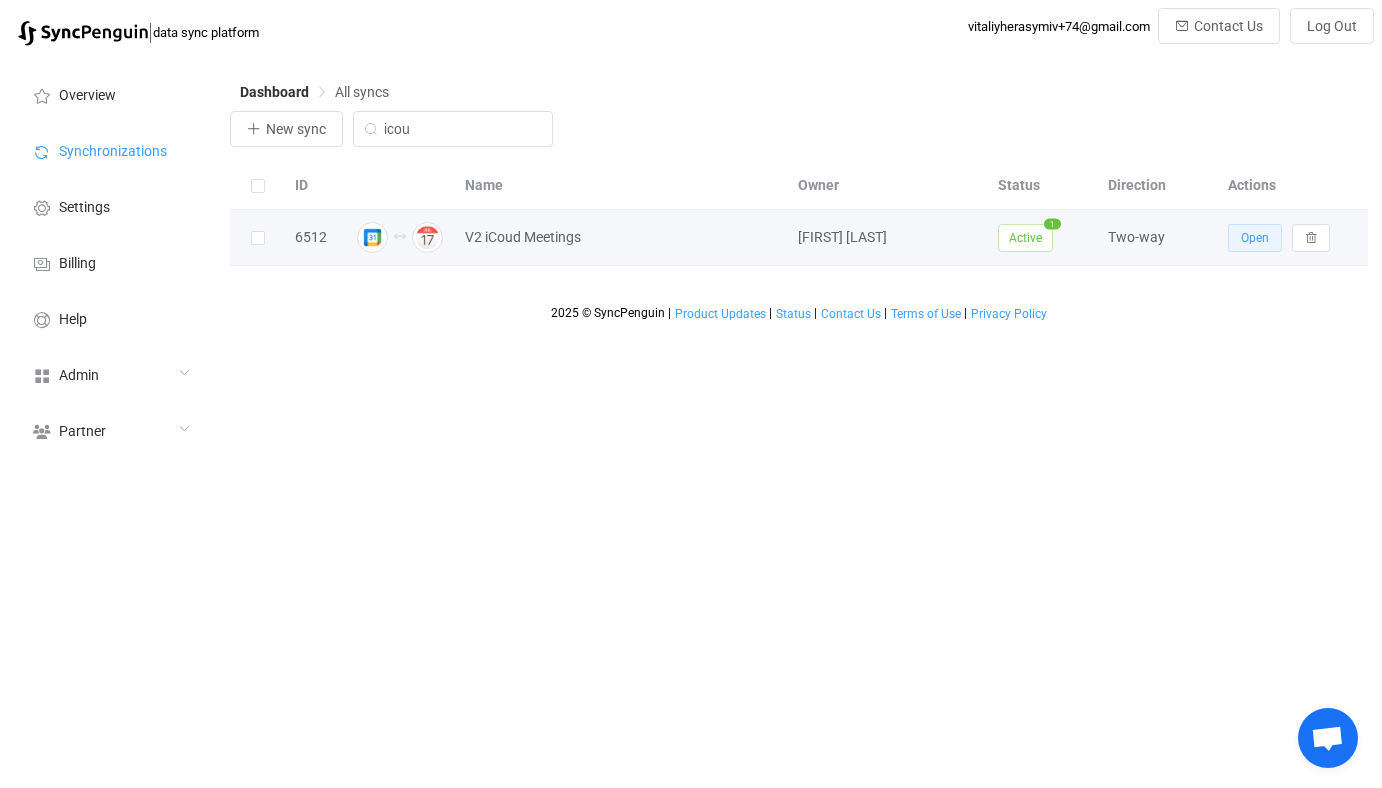 click on "Open" at bounding box center (1255, 238) 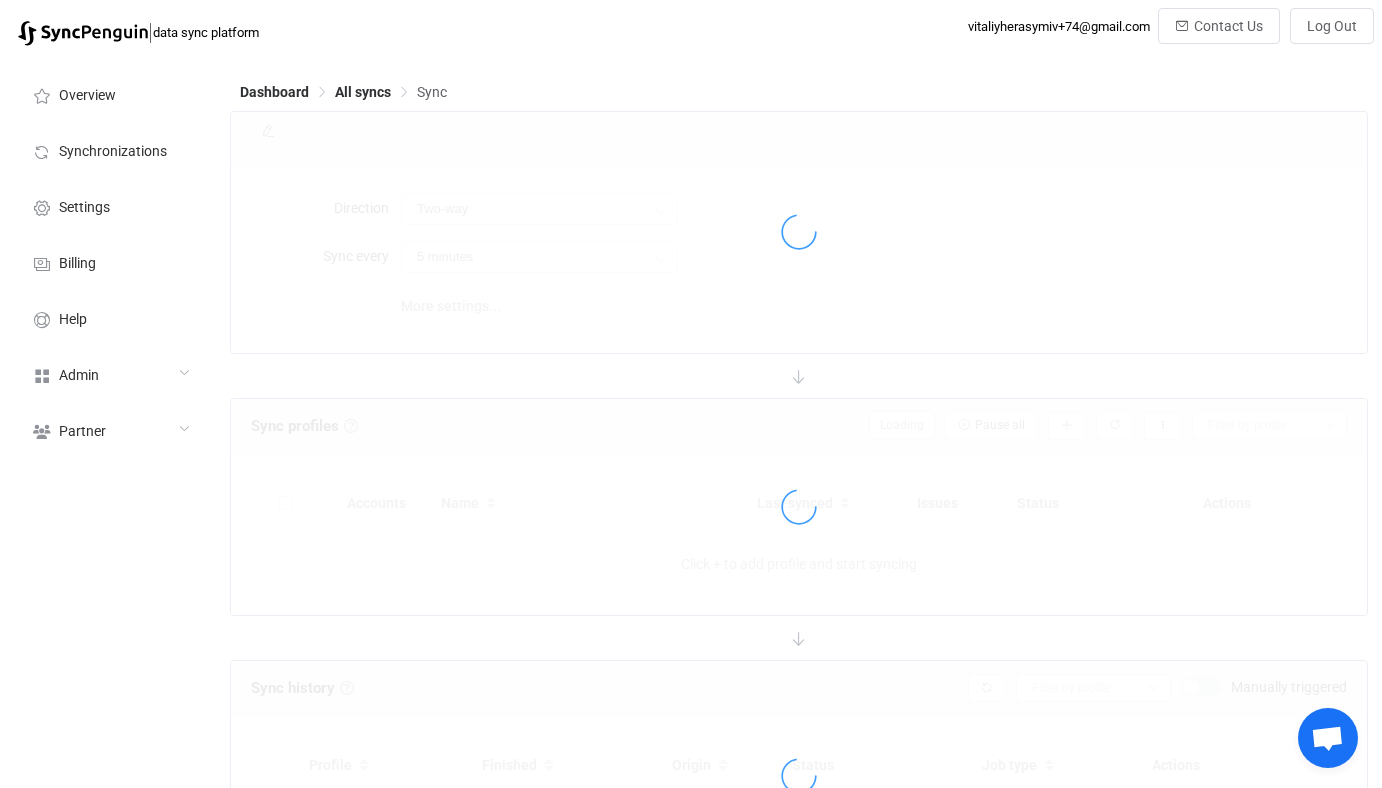 type on "10 minutes" 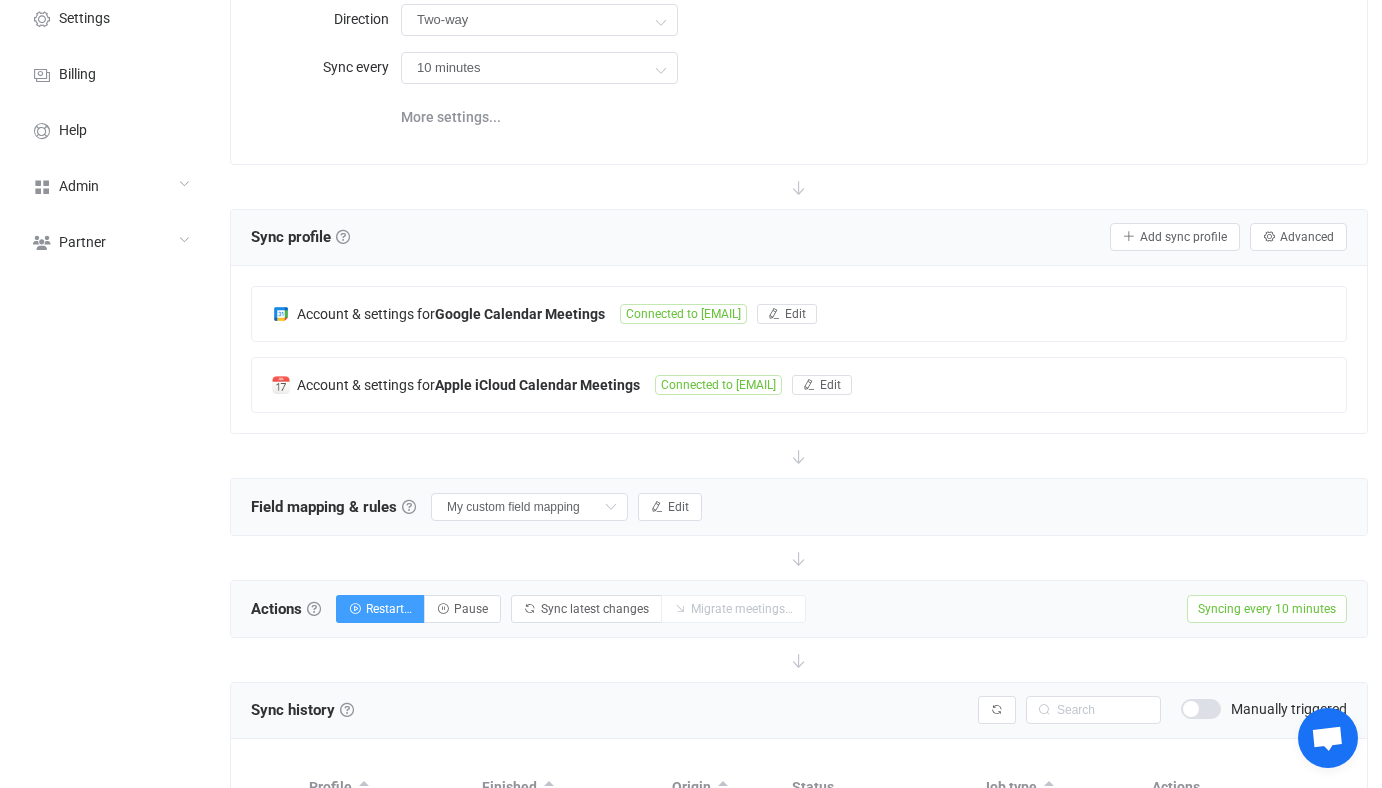 scroll, scrollTop: 197, scrollLeft: 0, axis: vertical 